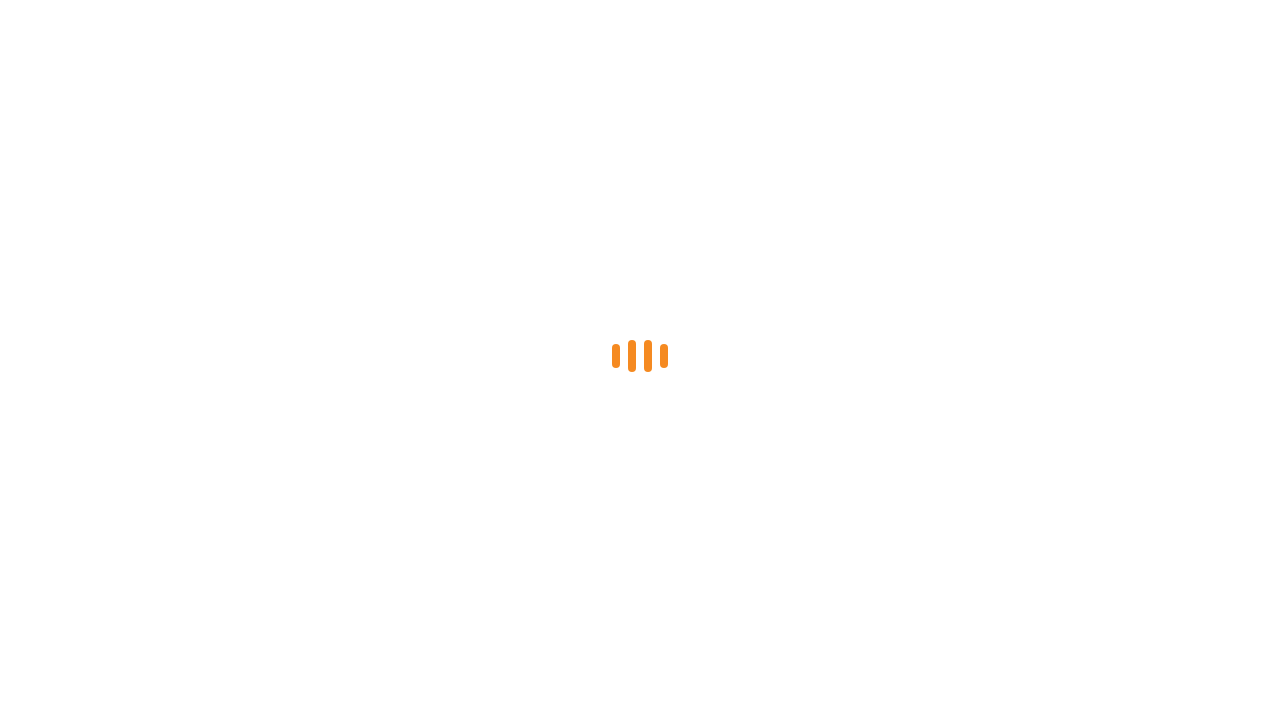scroll, scrollTop: 0, scrollLeft: 0, axis: both 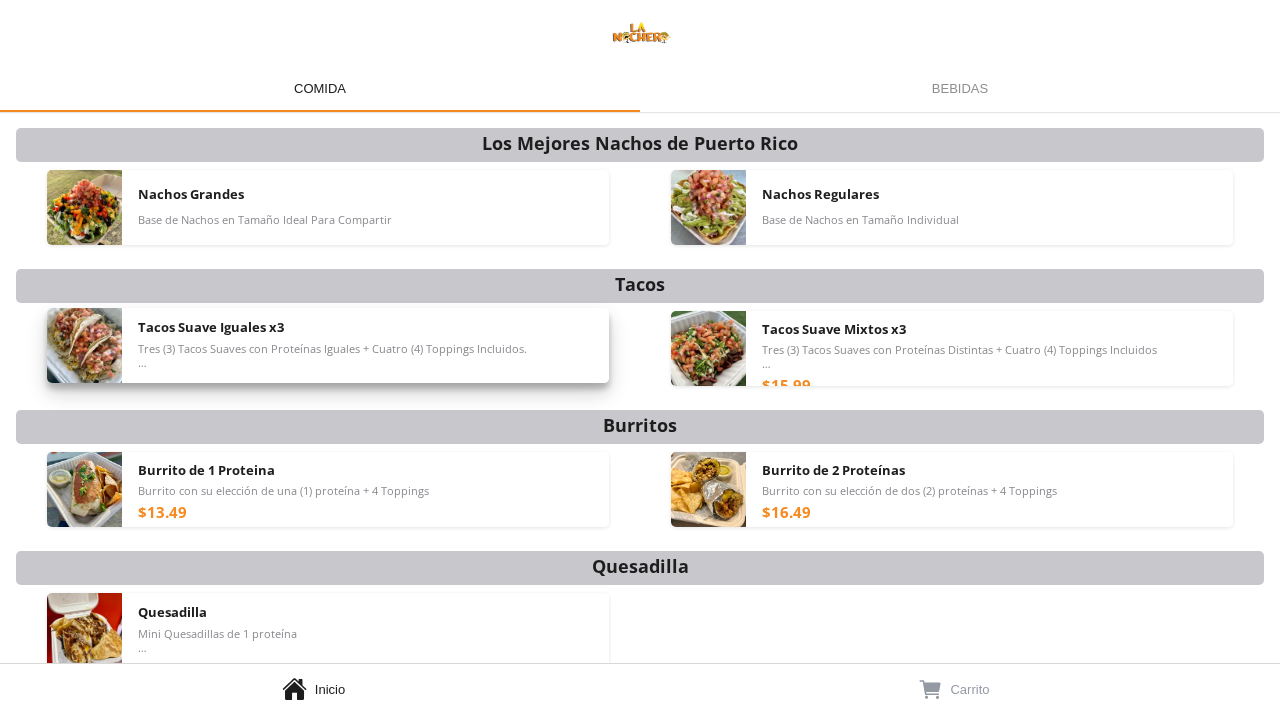 click on "Tacos Suave Iguales x3 Tres (3) Tacos Suaves con Proteínas Iguales + Cuatro (4) Toppings Incluidos.
*Toppings Serán Iguales Para Los Tres Tacos" at bounding box center (365, 345) 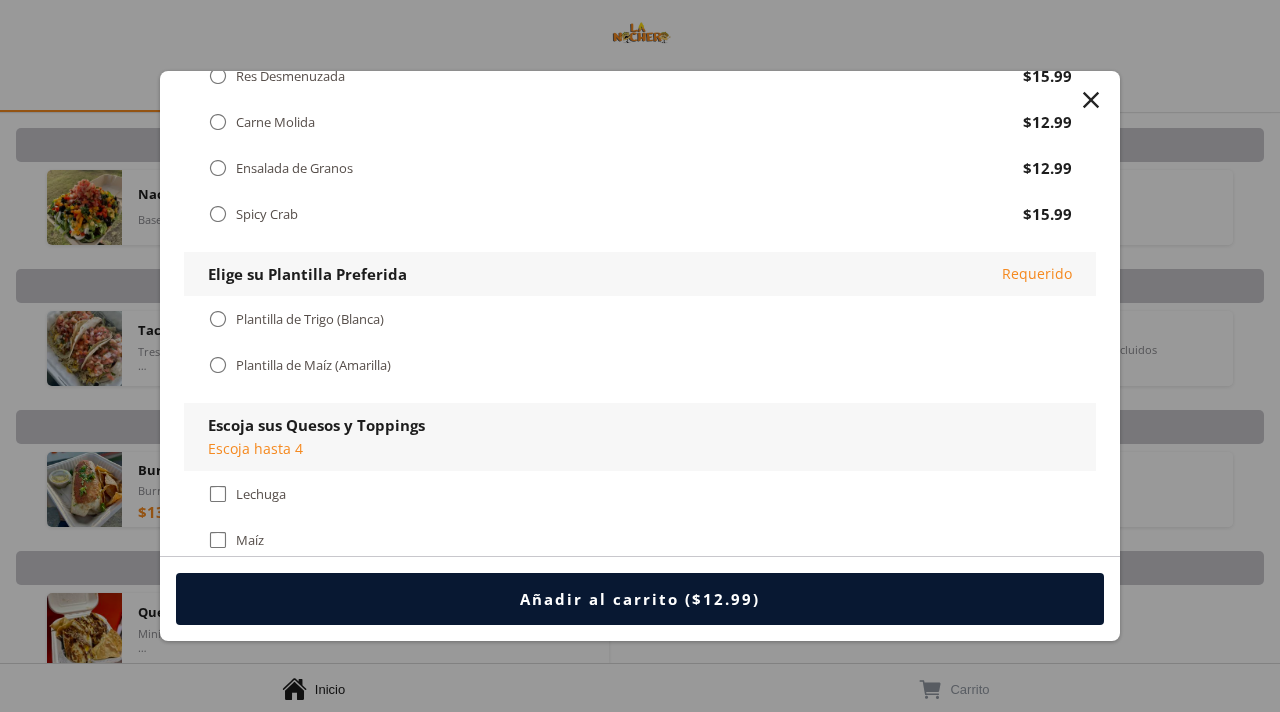 scroll, scrollTop: 649, scrollLeft: 0, axis: vertical 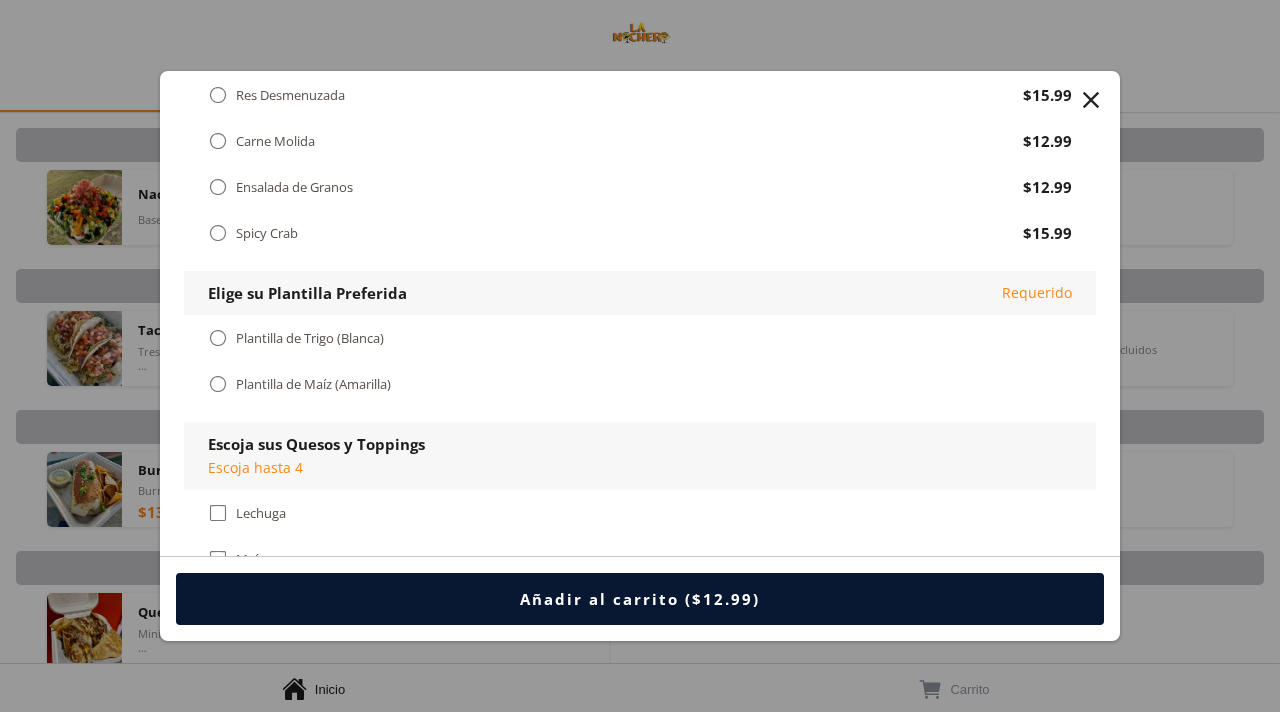click on "Plantilla de Maíz (Amarilla)" at bounding box center [313, 384] 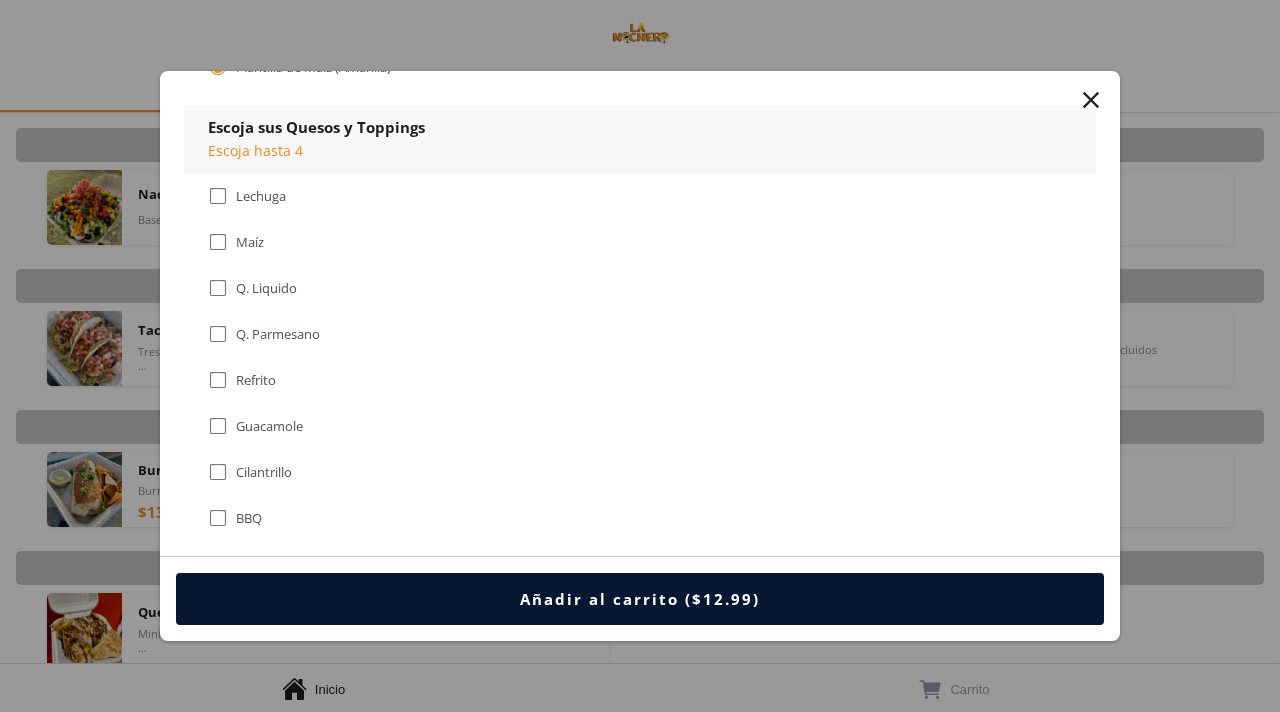 scroll, scrollTop: 967, scrollLeft: 0, axis: vertical 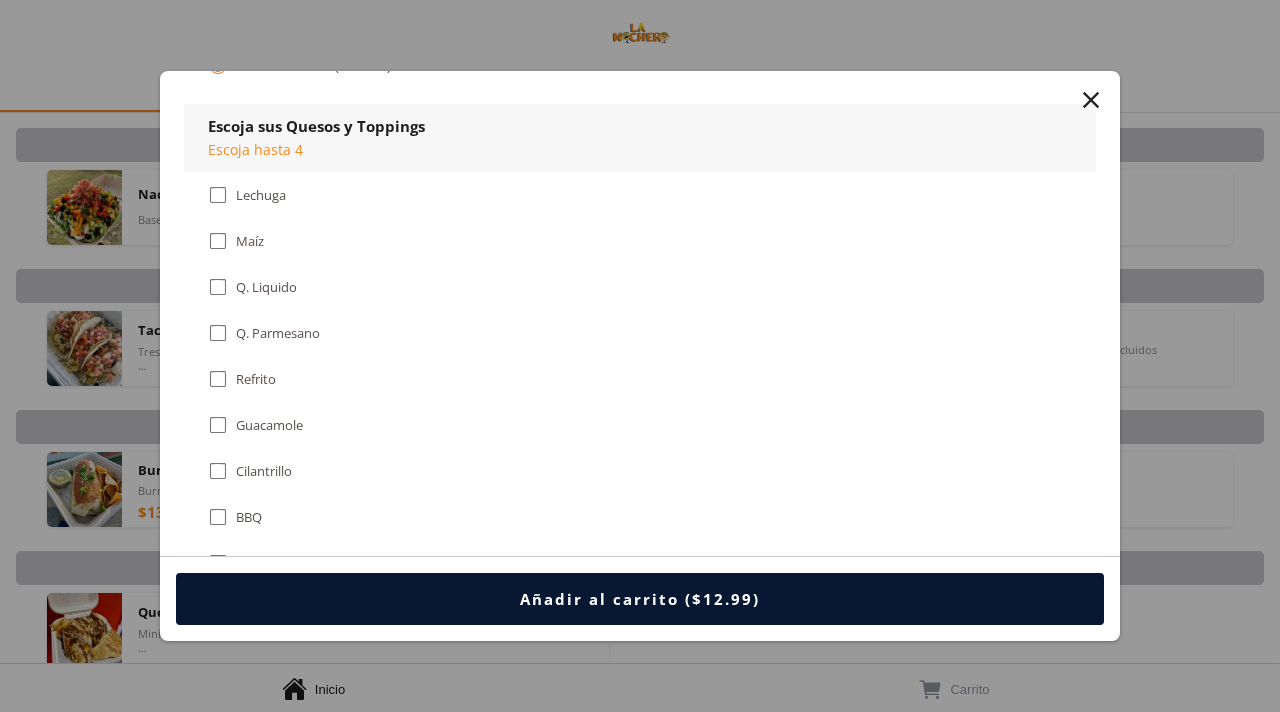 click on " Refrito" at bounding box center (640, 379) 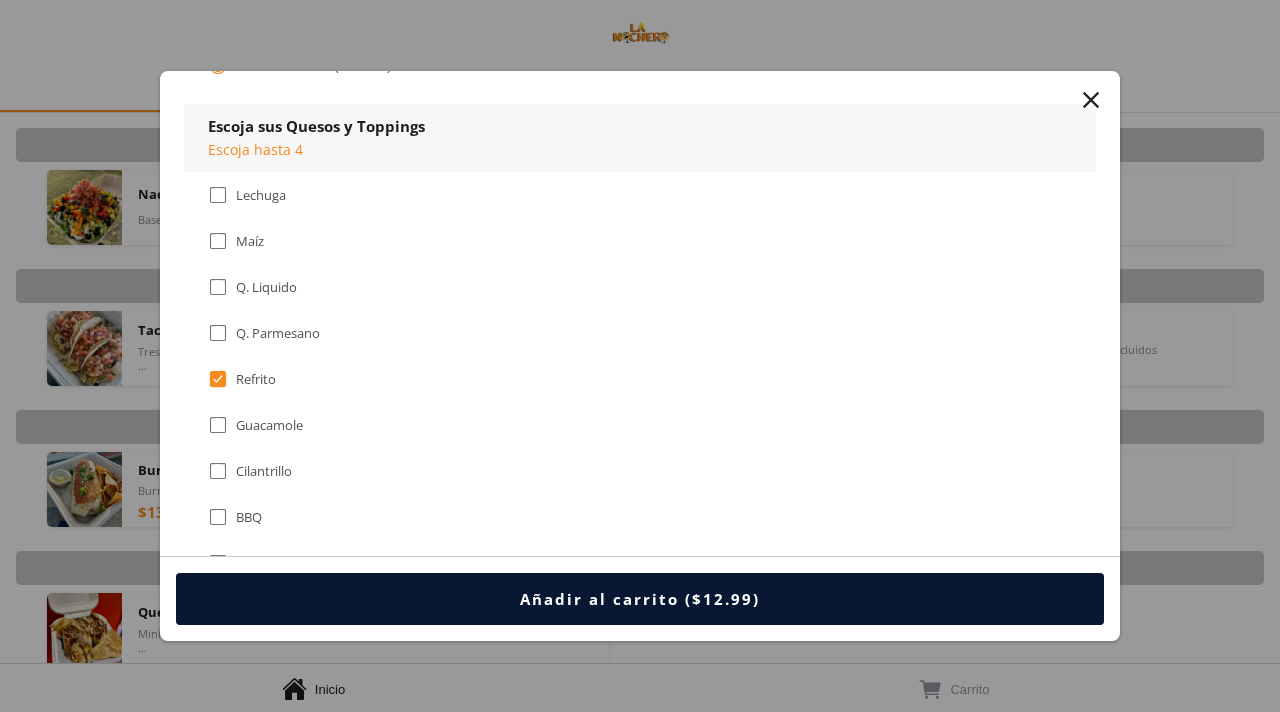 click on "" at bounding box center [218, 425] 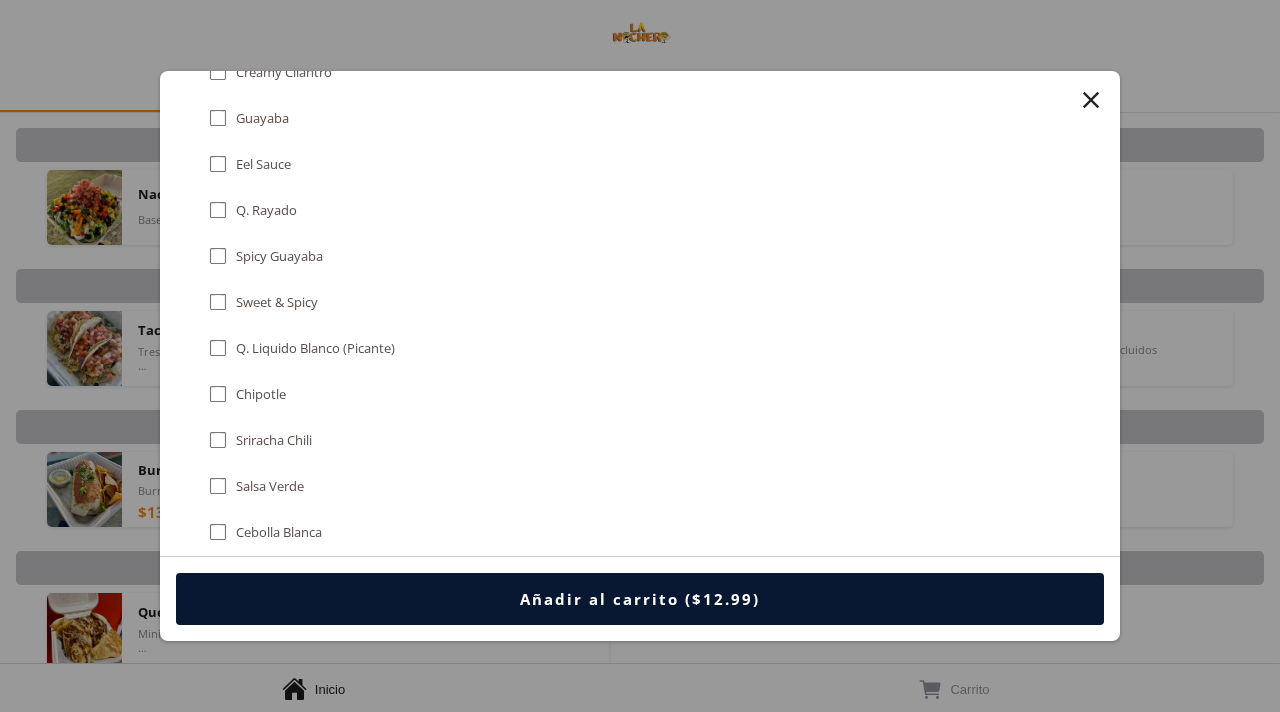 scroll, scrollTop: 1911, scrollLeft: 0, axis: vertical 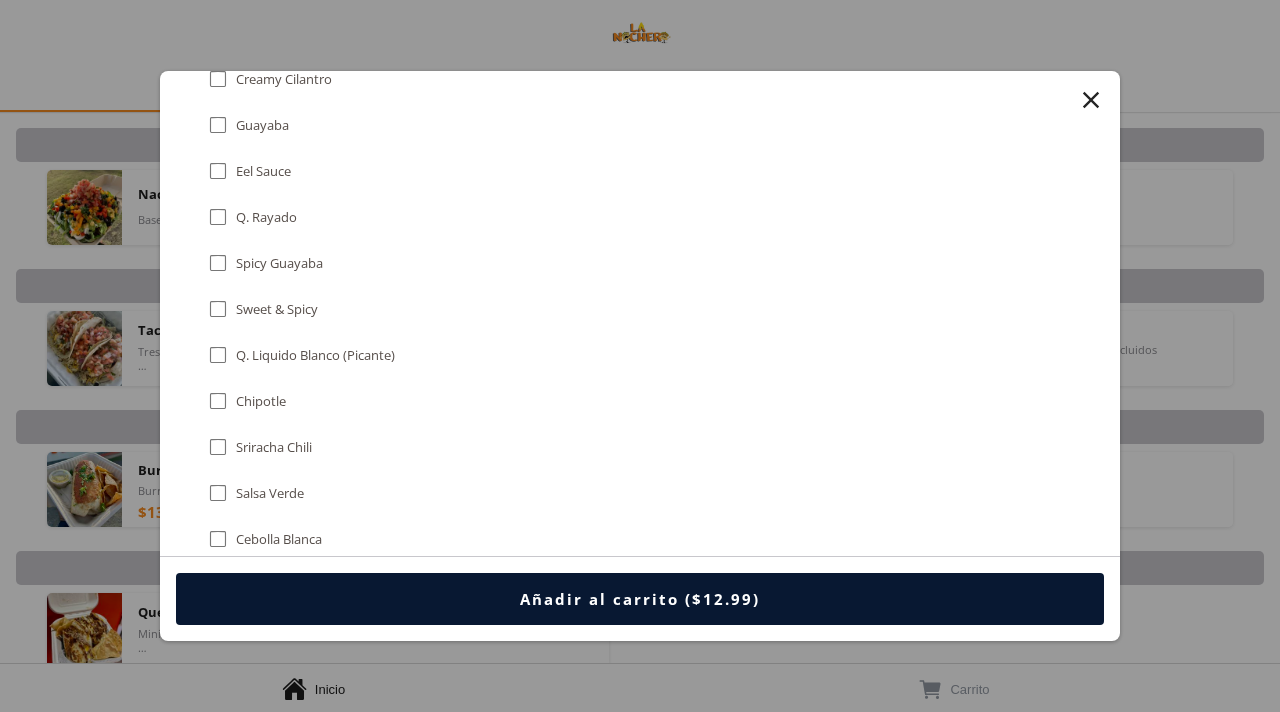 click on "" at bounding box center (218, 401) 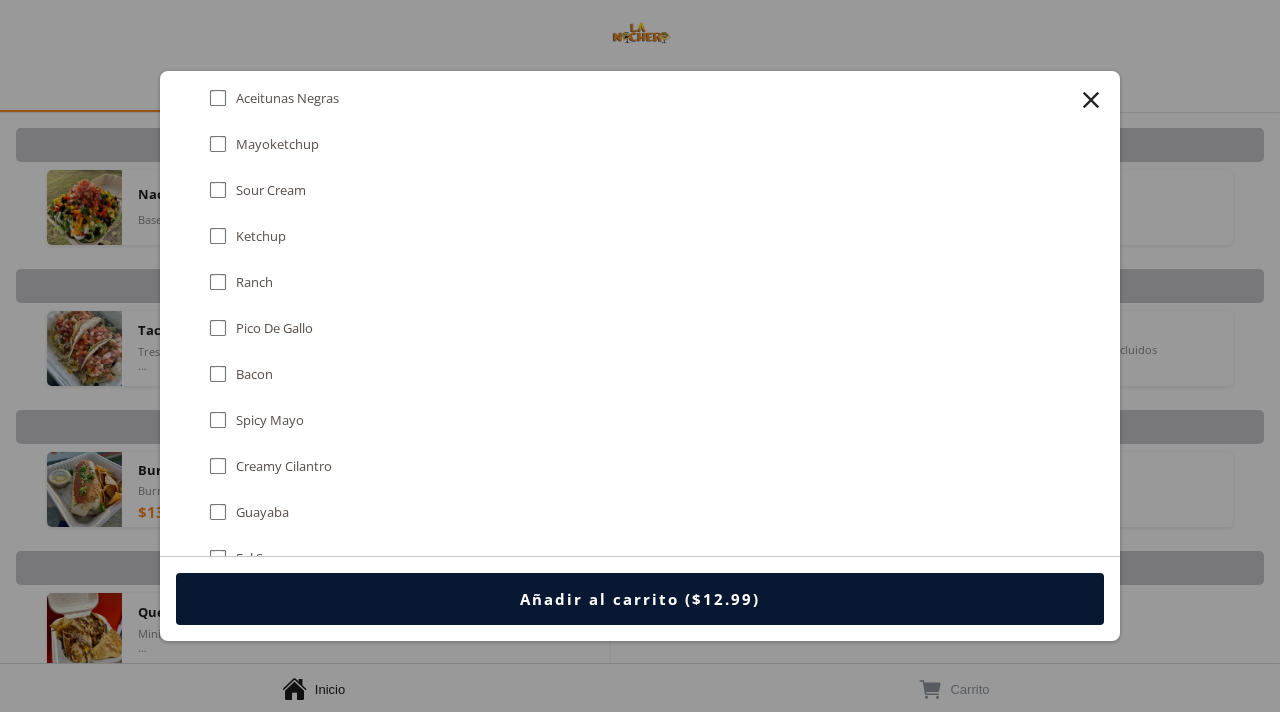 scroll, scrollTop: 1517, scrollLeft: 0, axis: vertical 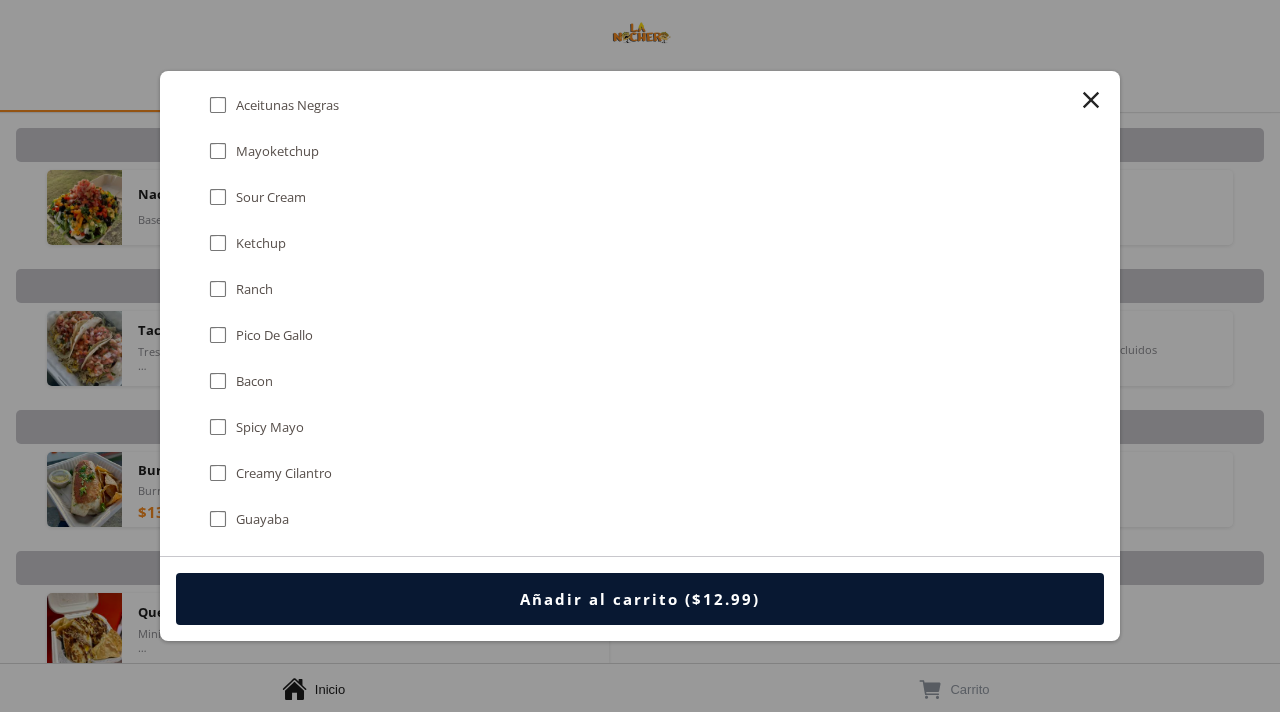 click on "Pico De Gallo" at bounding box center [274, 335] 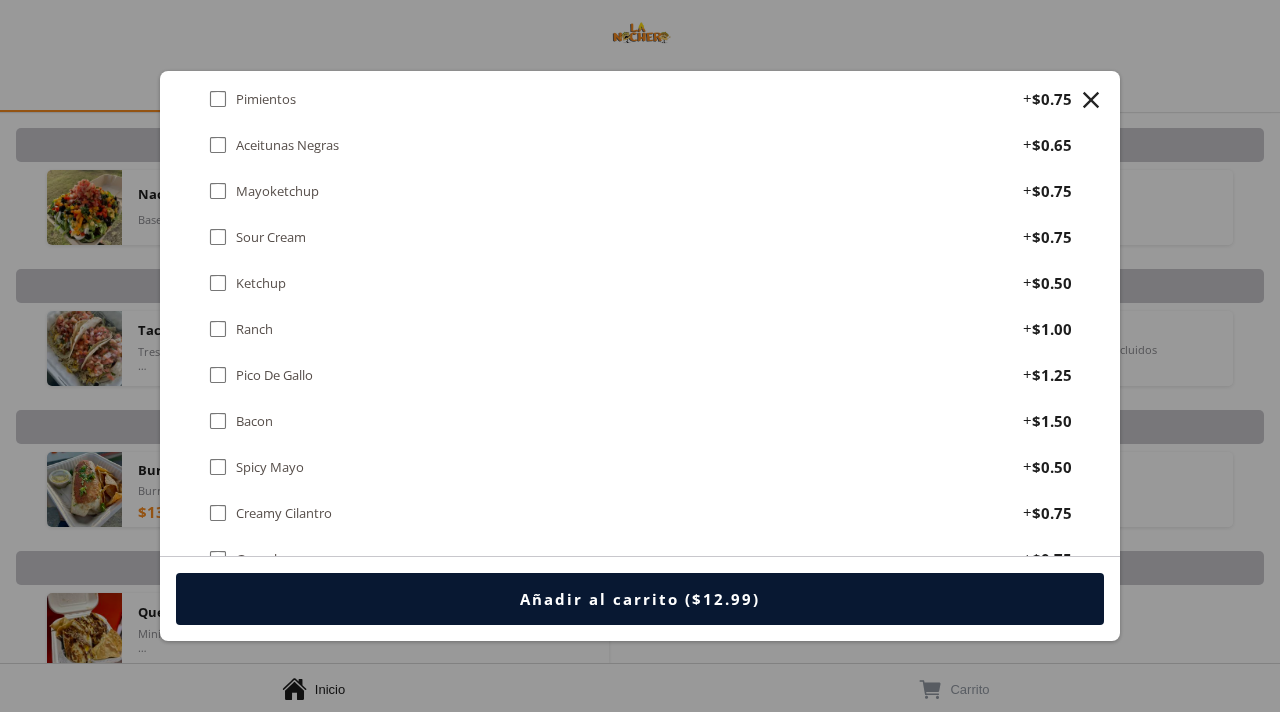 scroll, scrollTop: 3586, scrollLeft: 0, axis: vertical 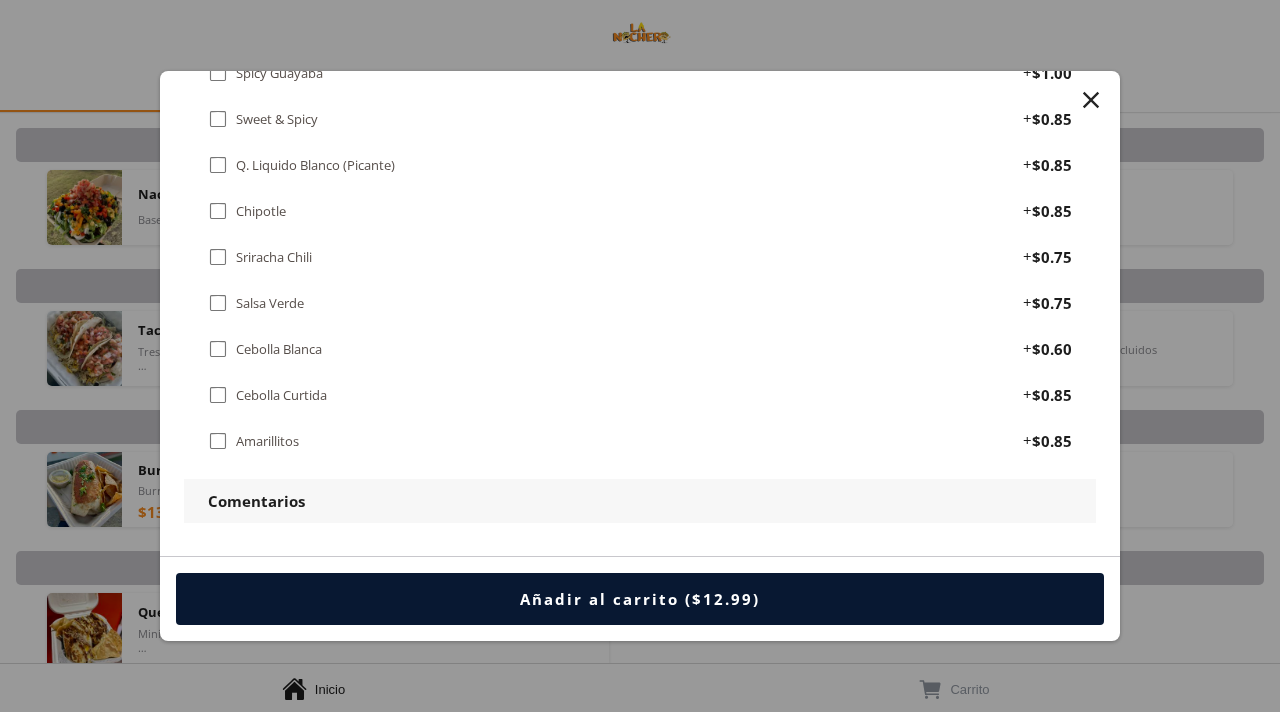 click on "Añadir al carrito ($12.99)" at bounding box center [640, 598] 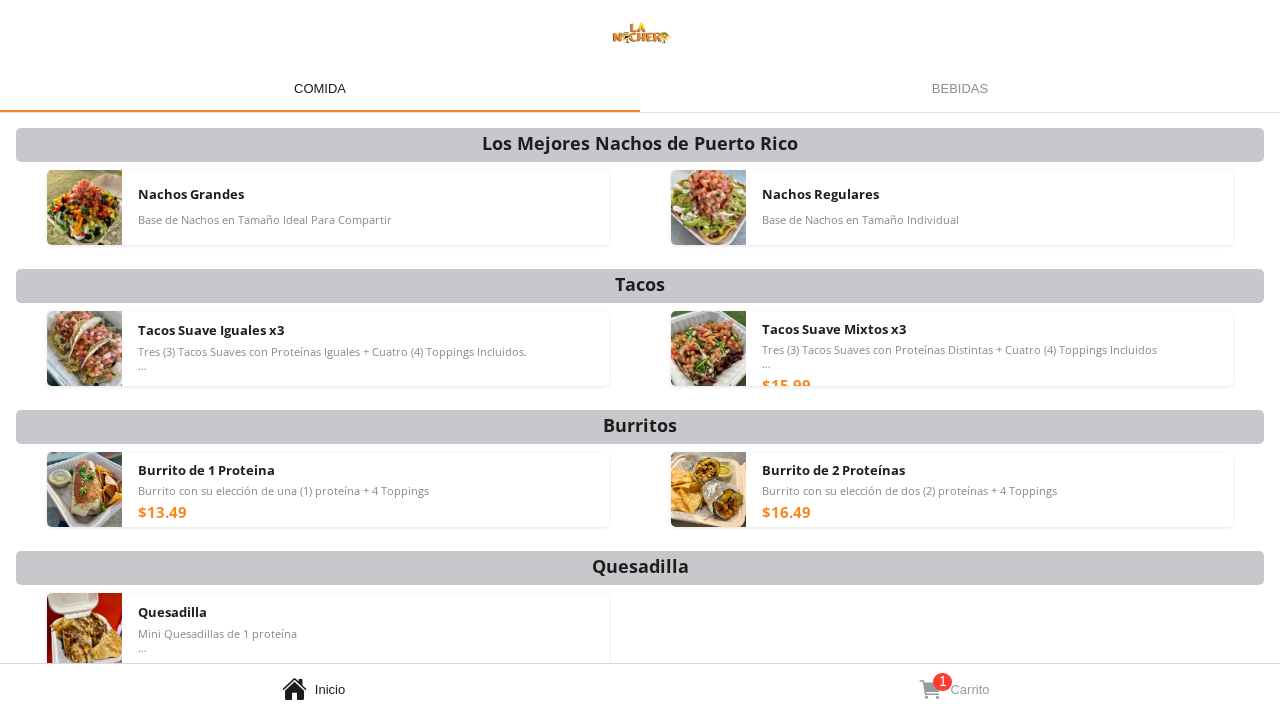 scroll, scrollTop: 386, scrollLeft: 0, axis: vertical 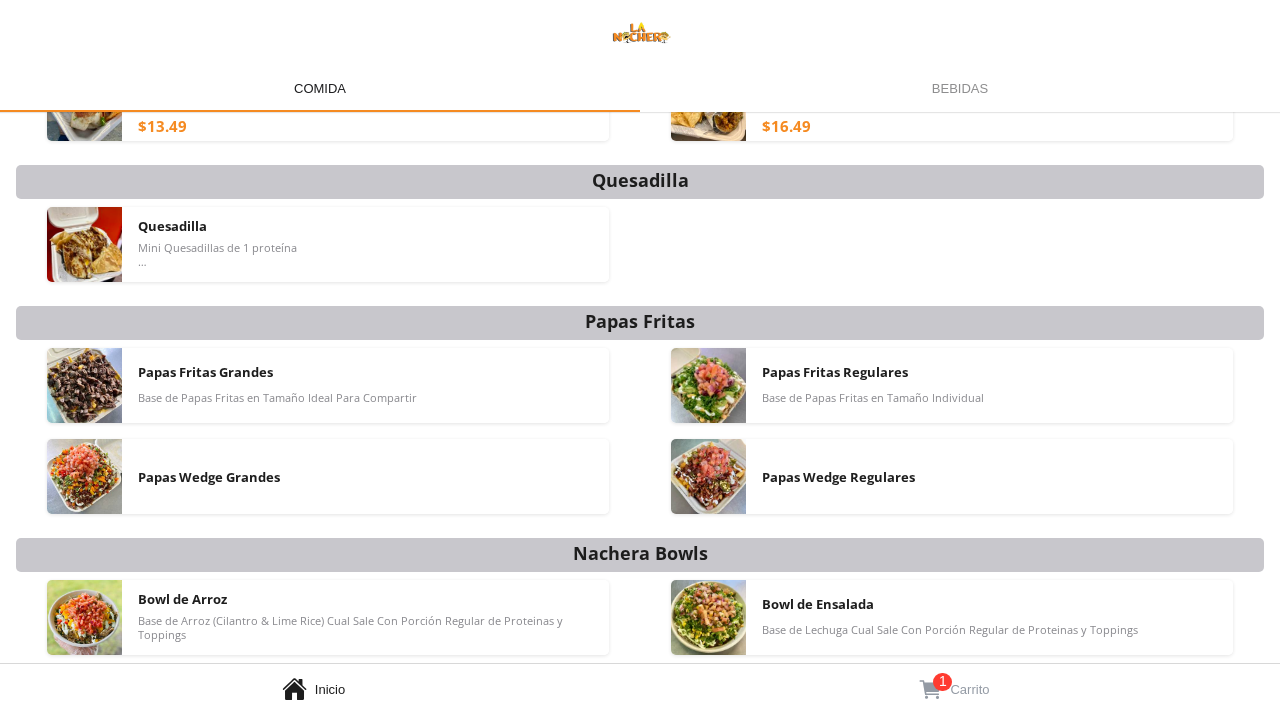 click on "" at bounding box center [930, 690] 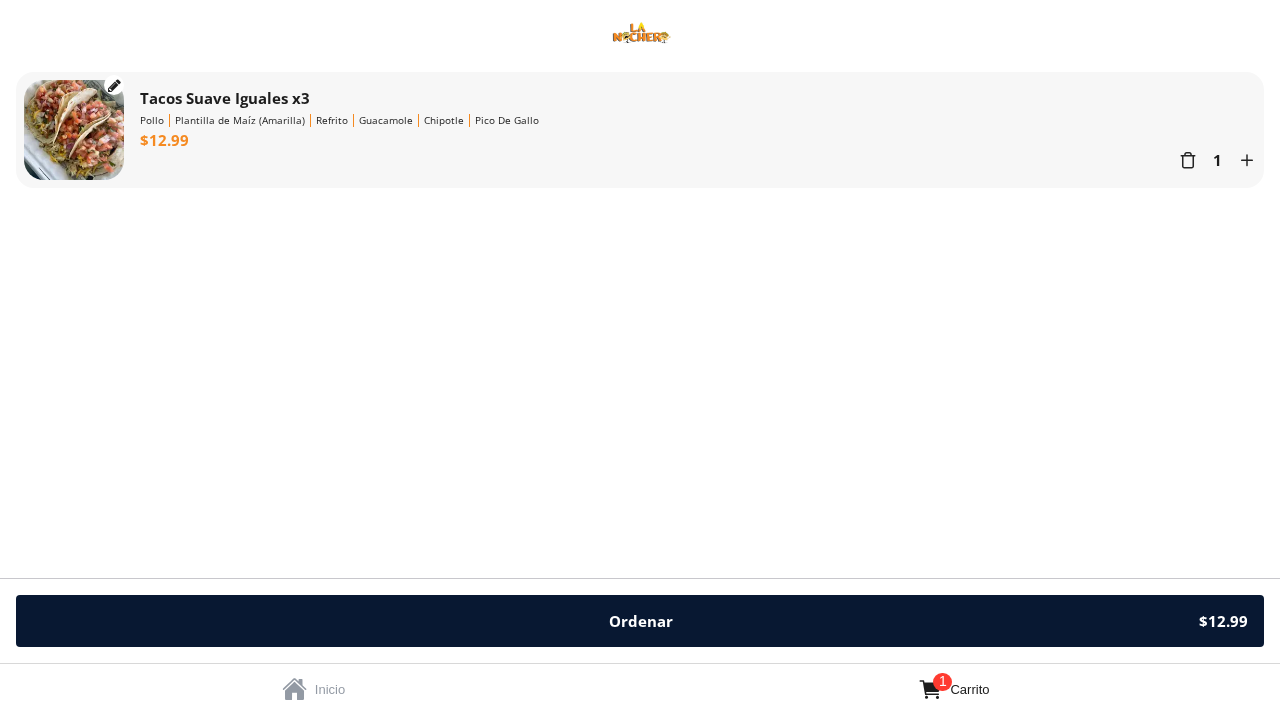 click on "Ordenar $12.99" at bounding box center [640, 621] 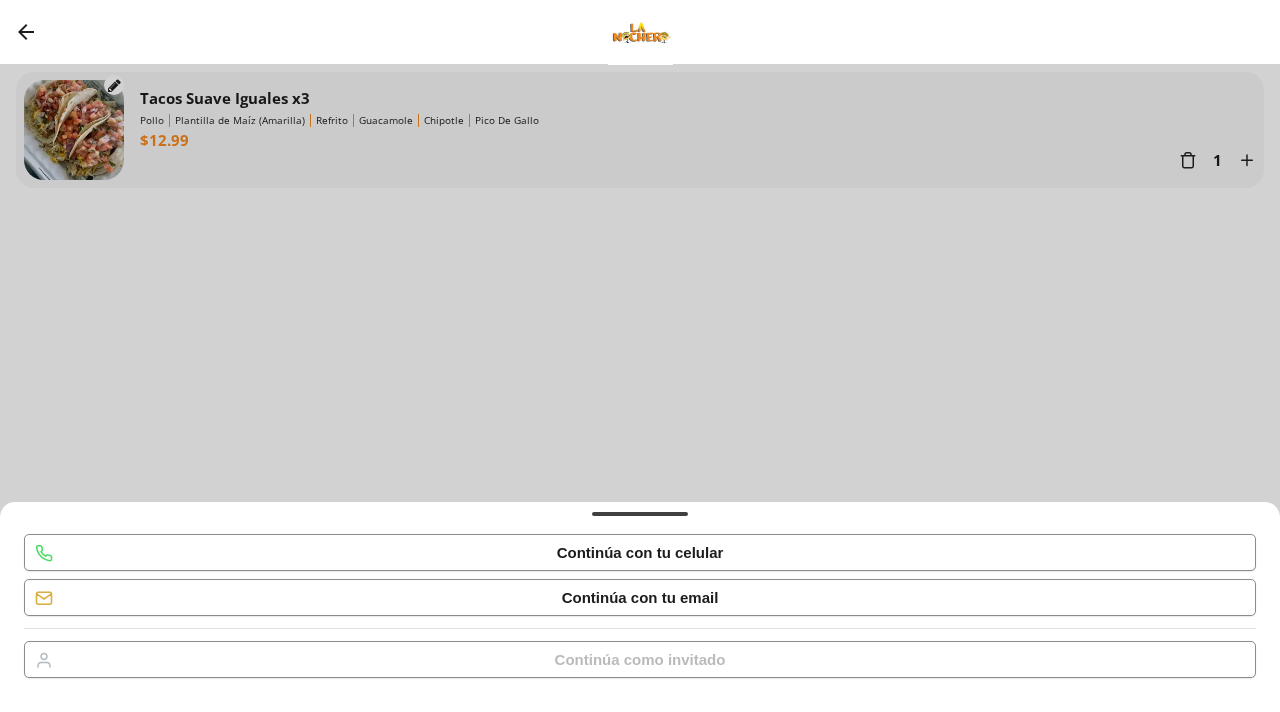 click on "Continúa como invitado" at bounding box center (640, 659) 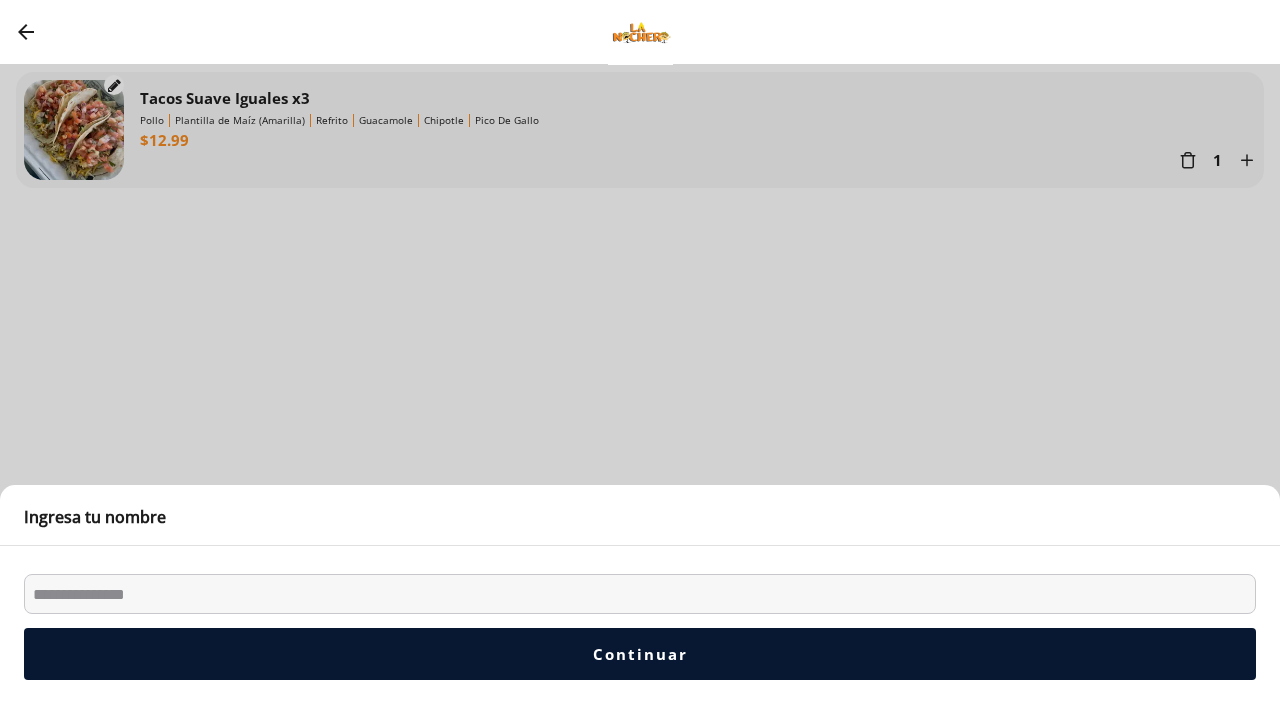 click at bounding box center [640, 594] 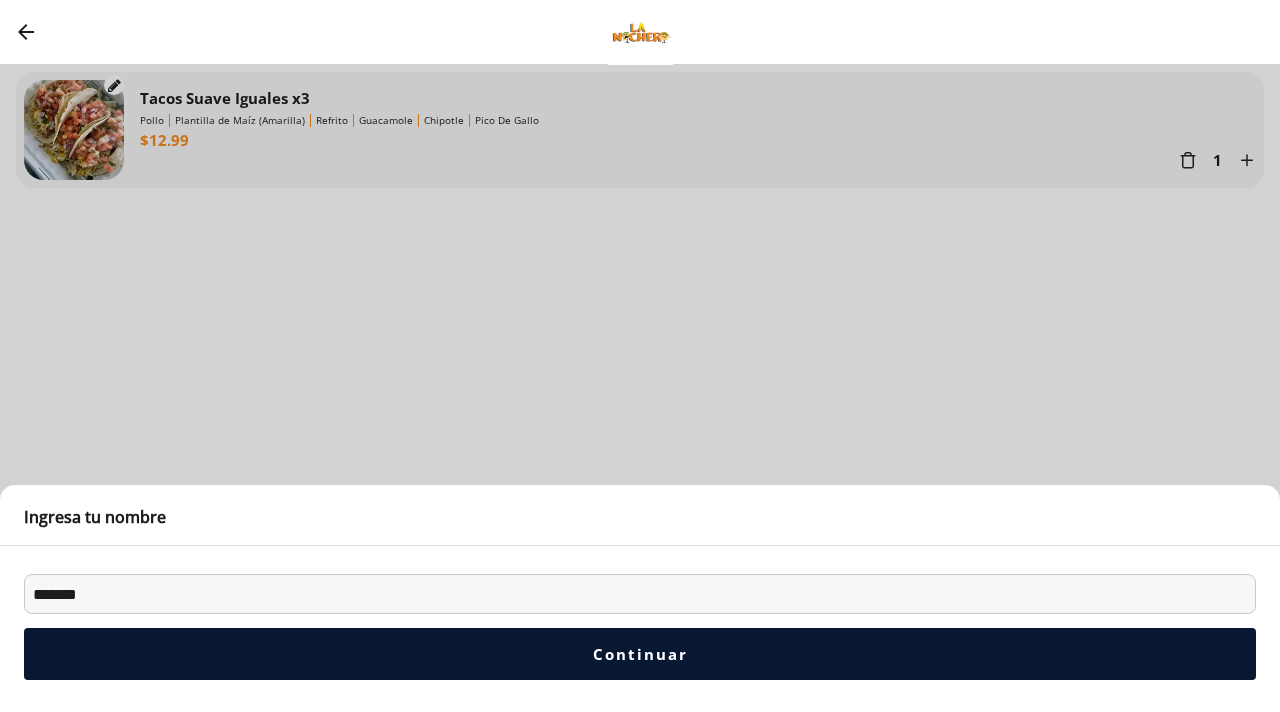 type on "*******" 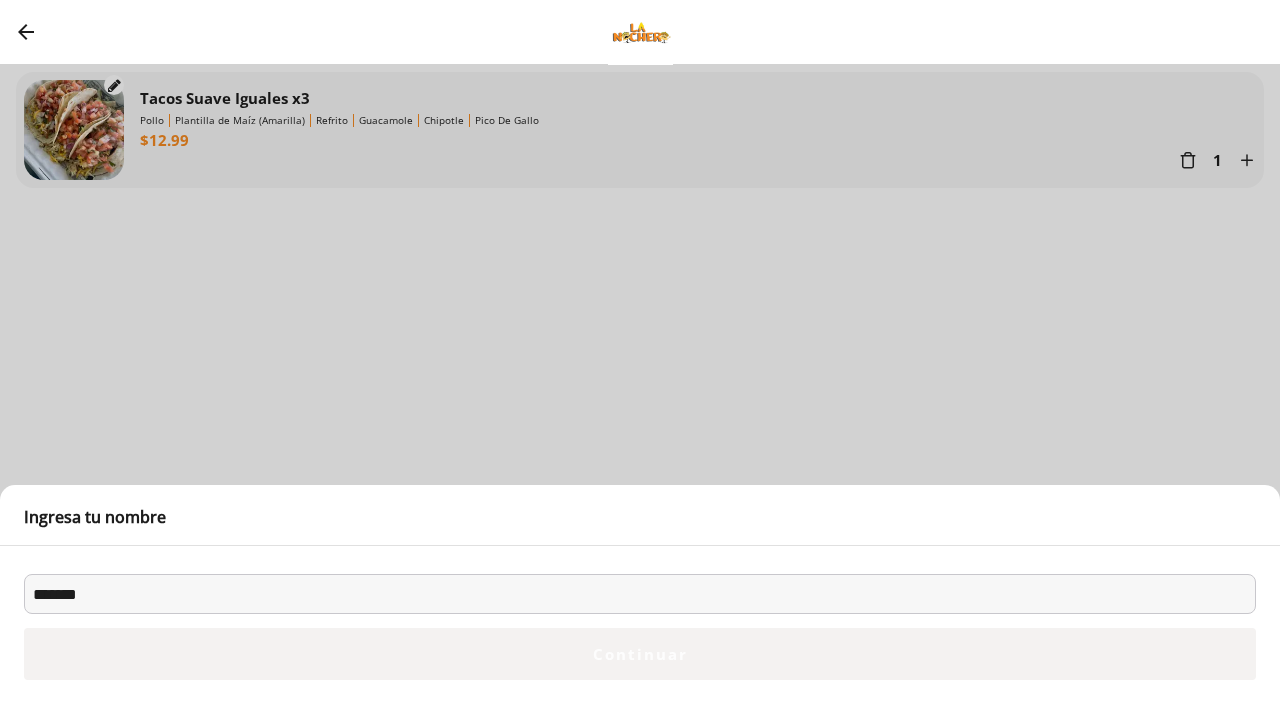 click on "Continuar" at bounding box center [640, 654] 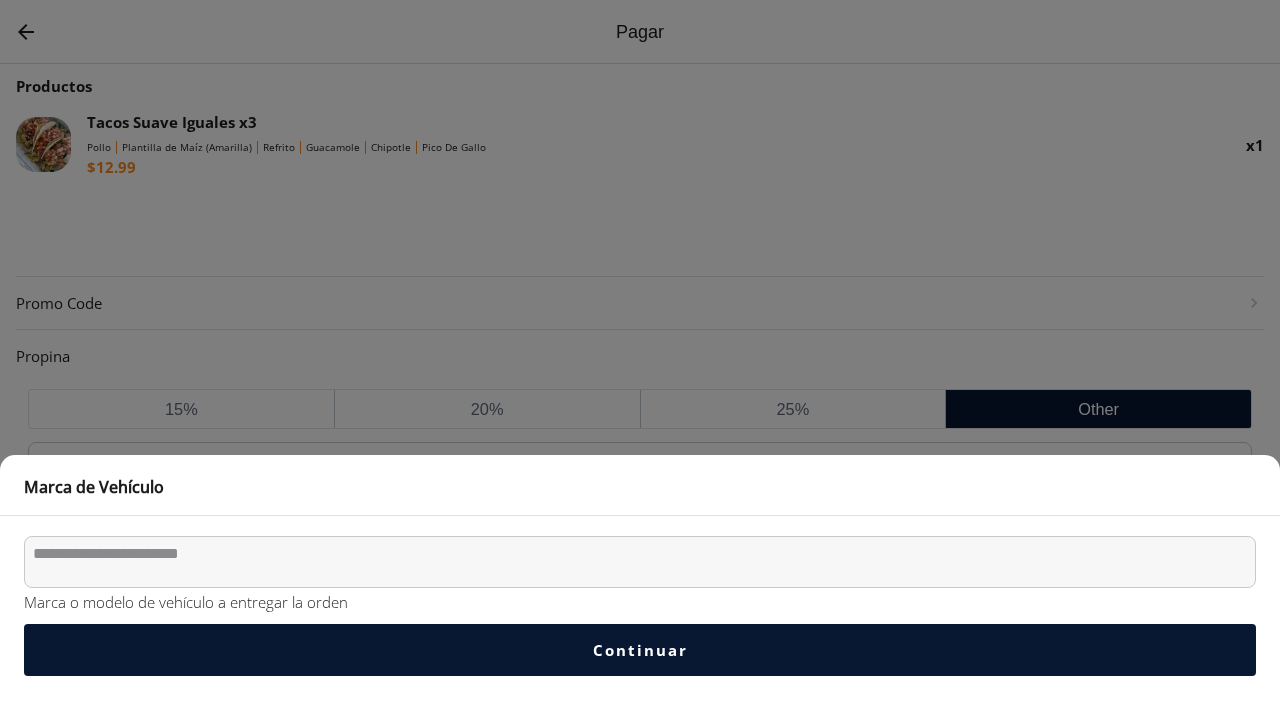 click at bounding box center (640, 562) 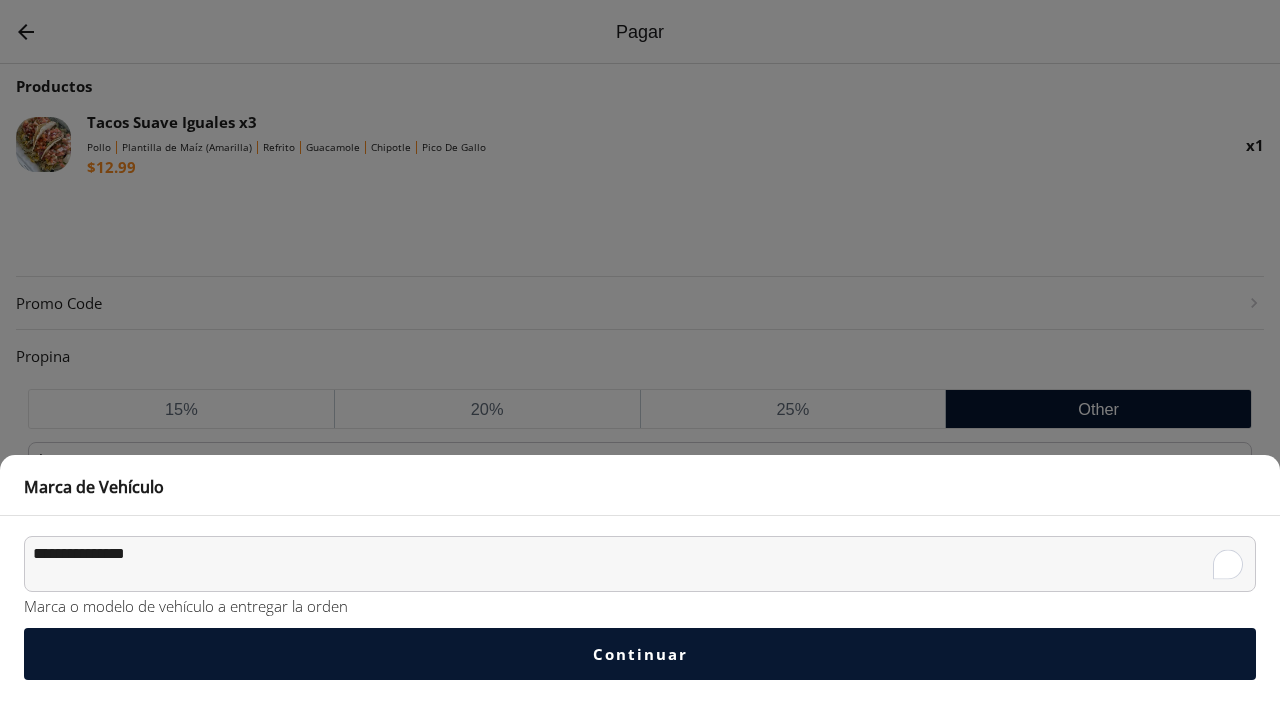 type on "**********" 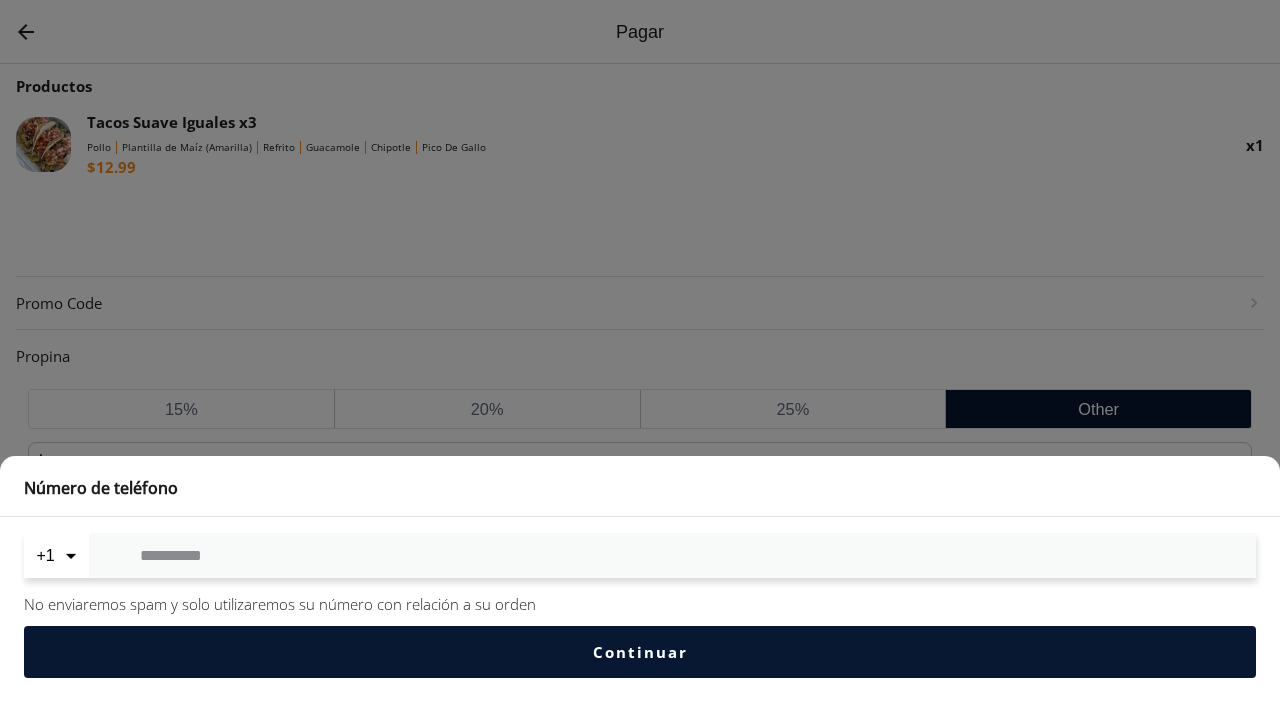 click at bounding box center (672, 555) 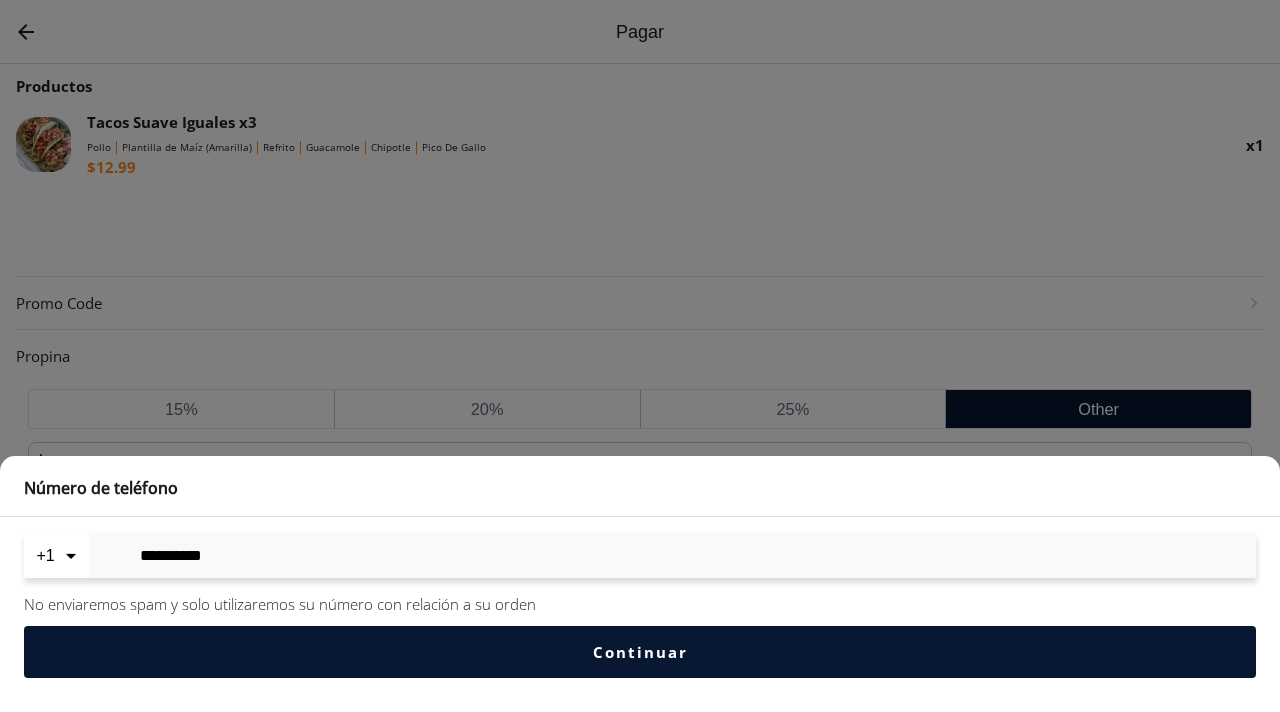 type on "**********" 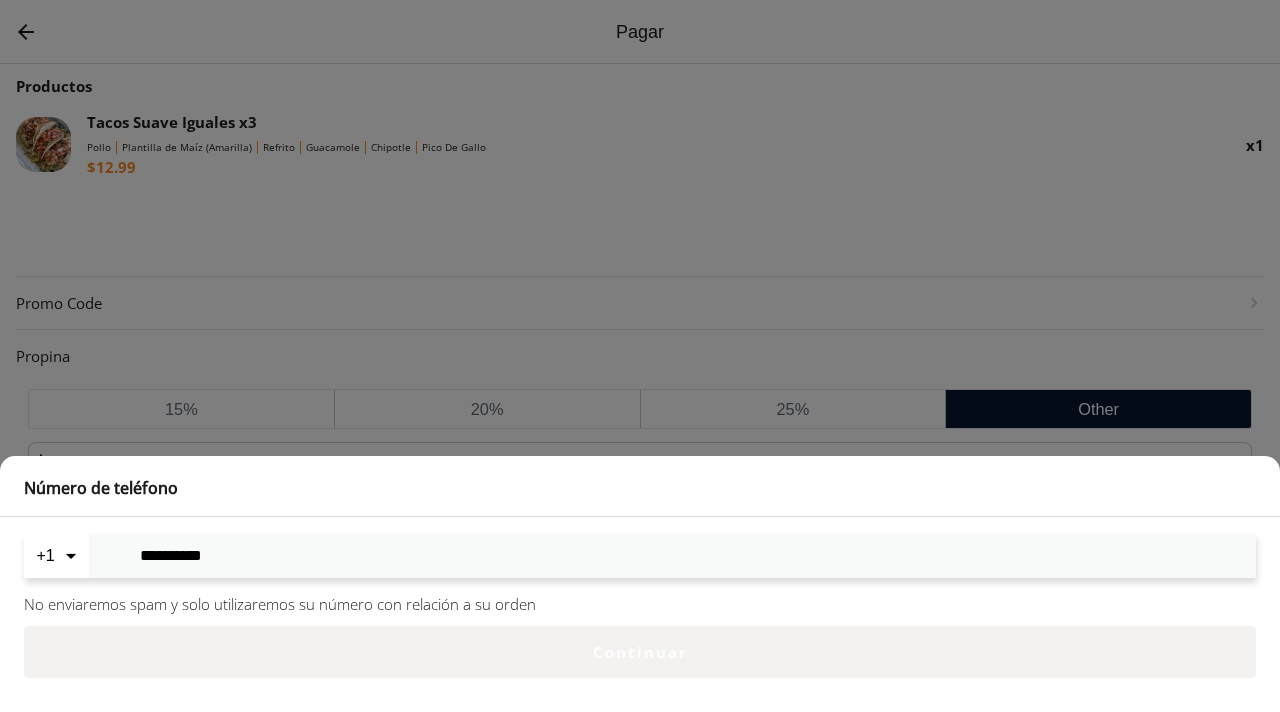 click on "Continuar" at bounding box center [640, 652] 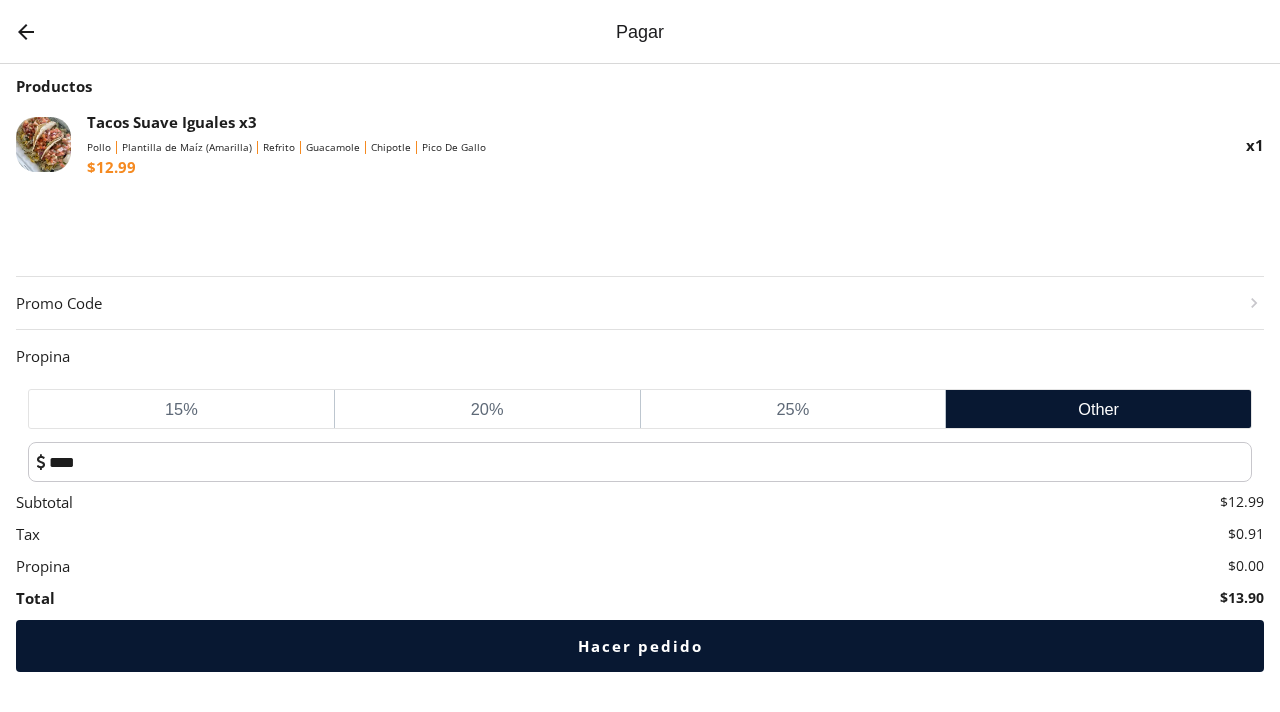 click on "Hacer pedido" at bounding box center (640, 646) 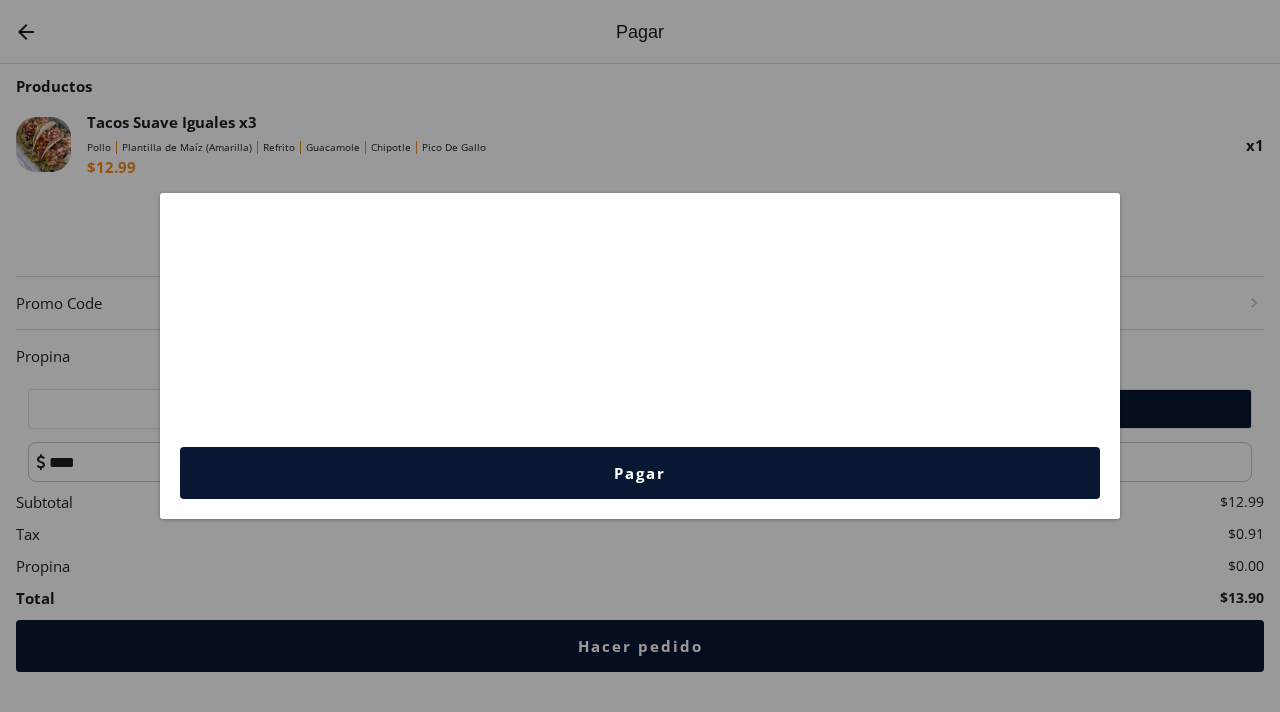 click at bounding box center [640, 356] 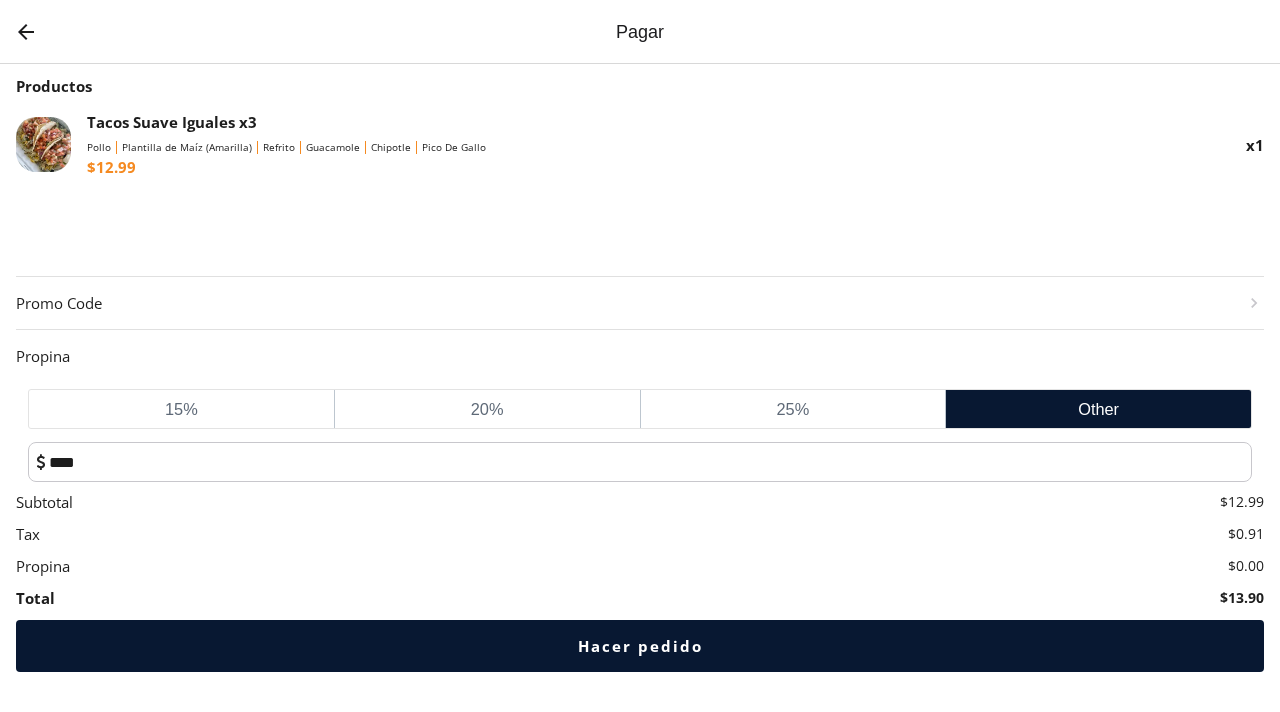 click at bounding box center [26, 32] 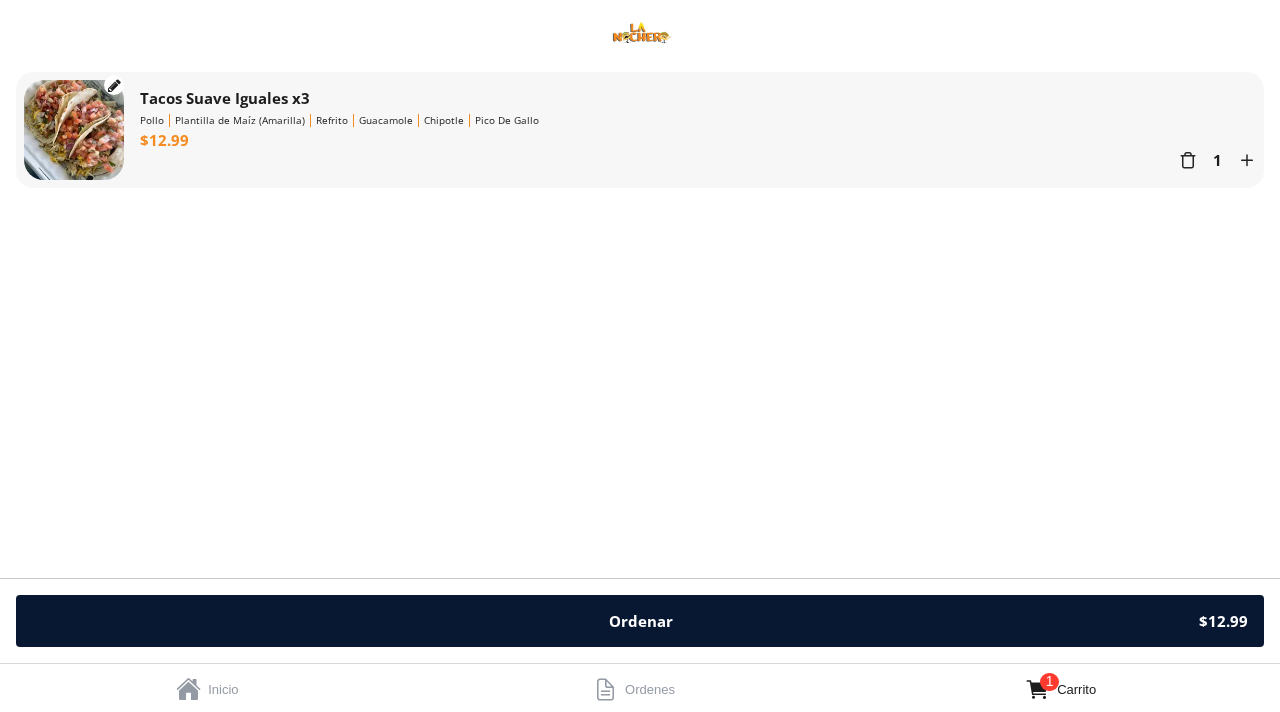 click on "Ordenar $12.99" at bounding box center (640, 621) 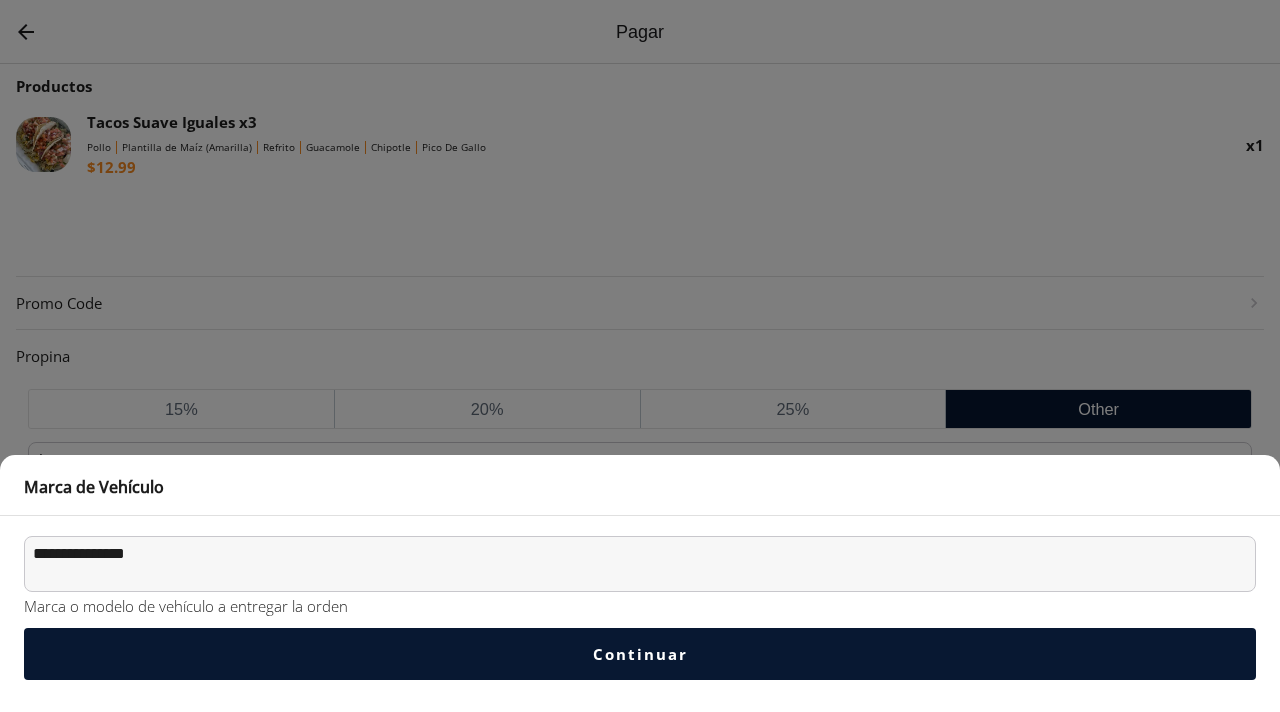click at bounding box center (640, 356) 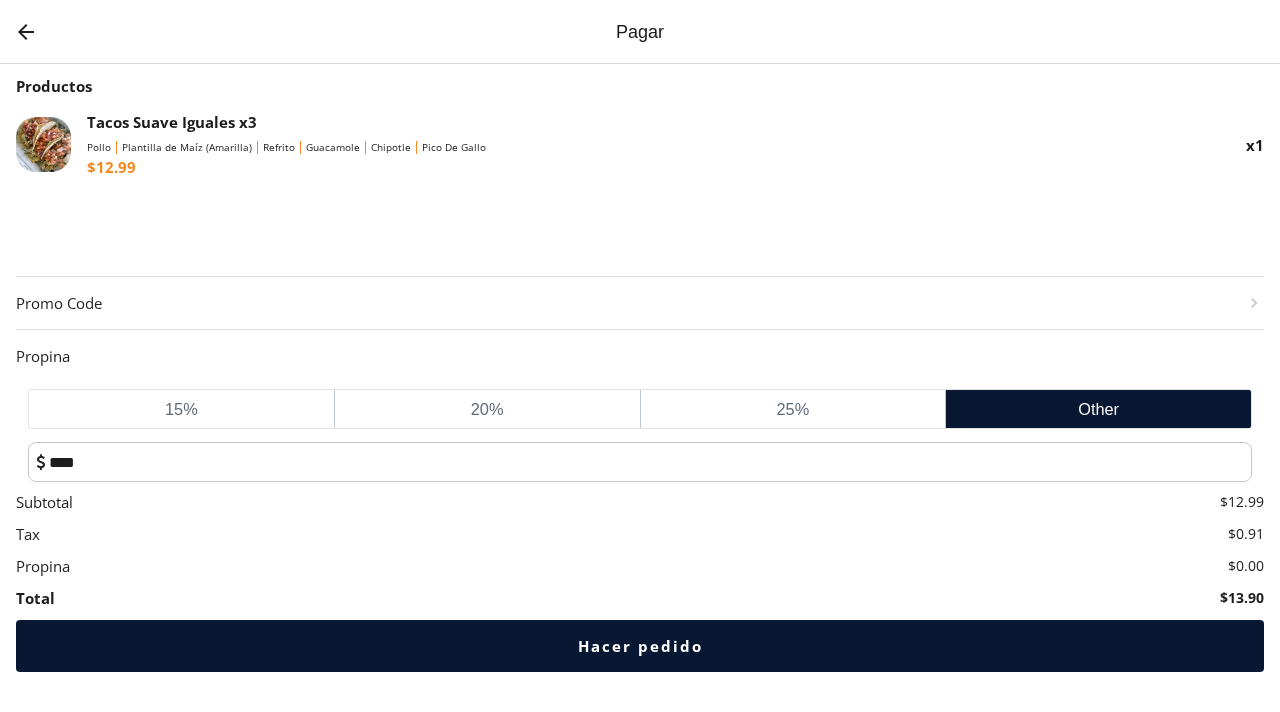 click at bounding box center [26, 32] 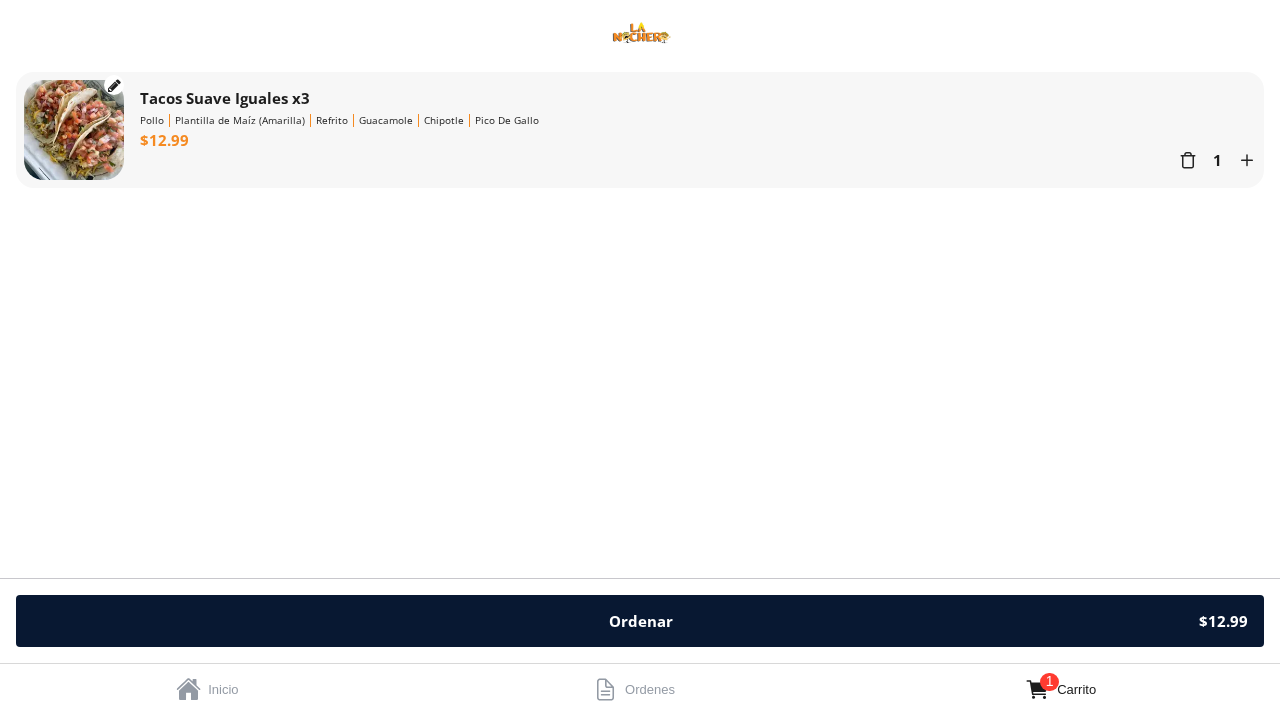 click on "  Inicio" at bounding box center [213, 688] 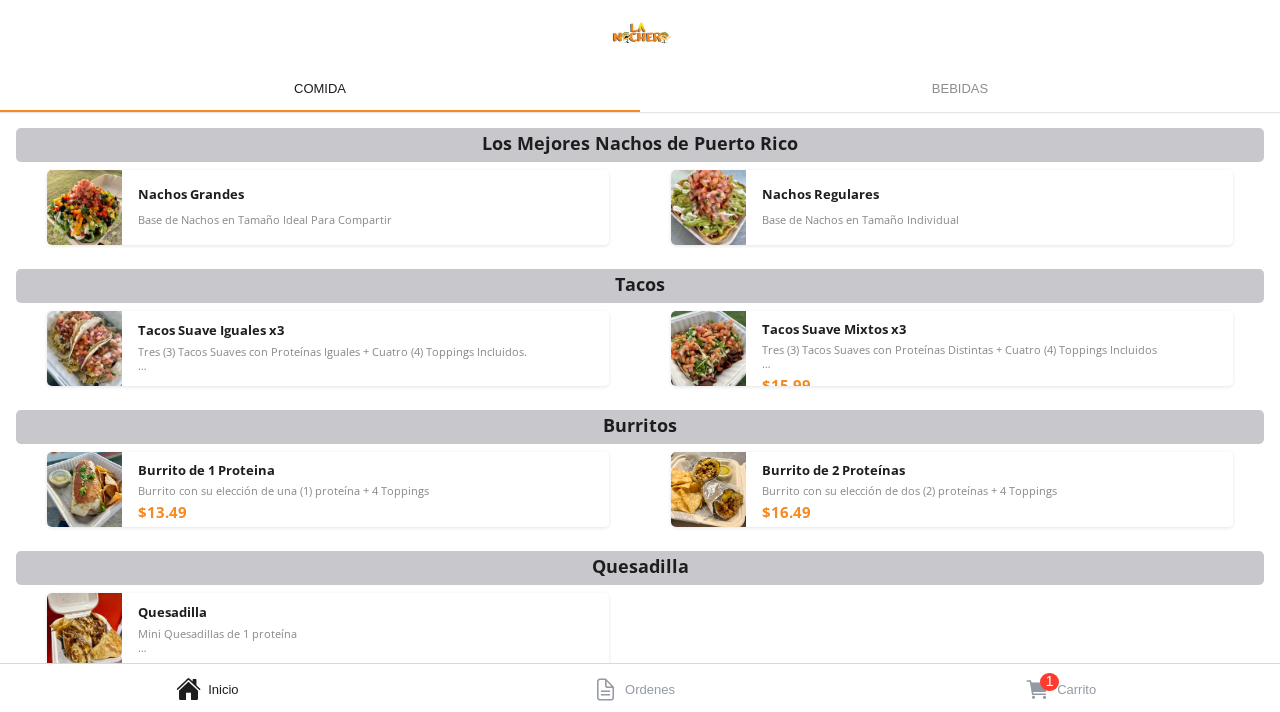 click on "Ordenes" at bounding box center [650, 689] 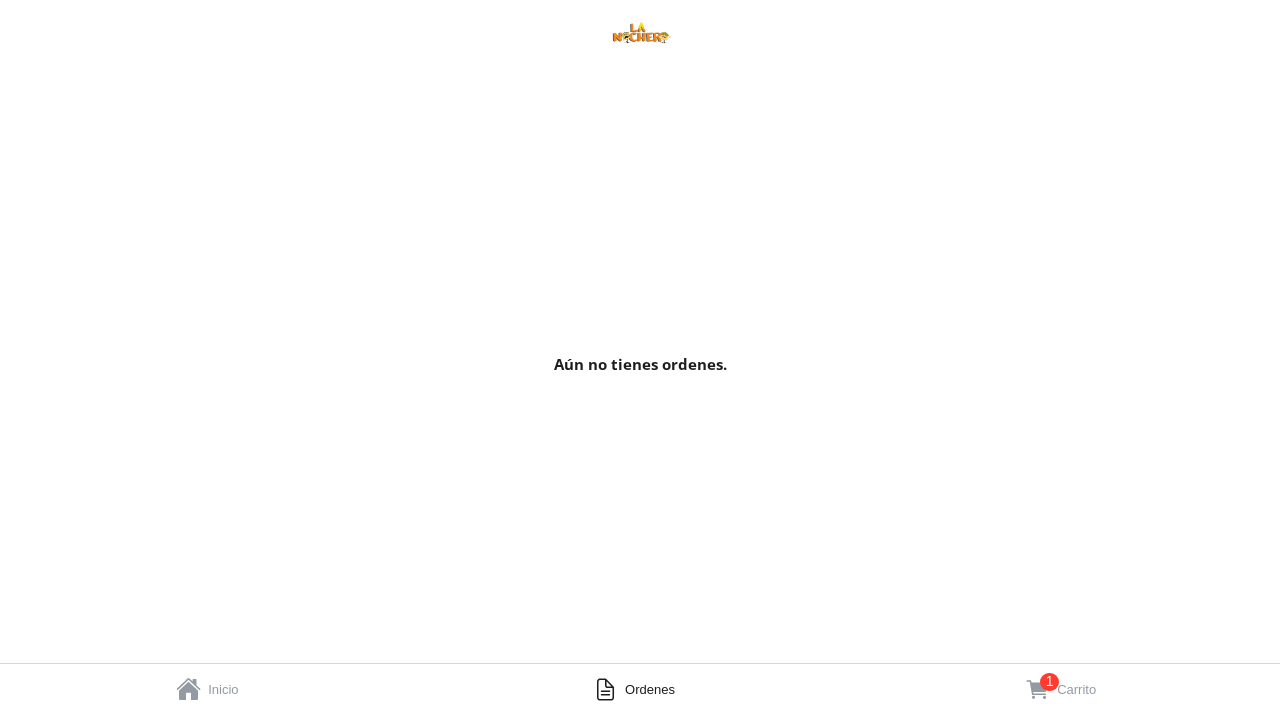 click on "  1 Carrito" at bounding box center (1066, 688) 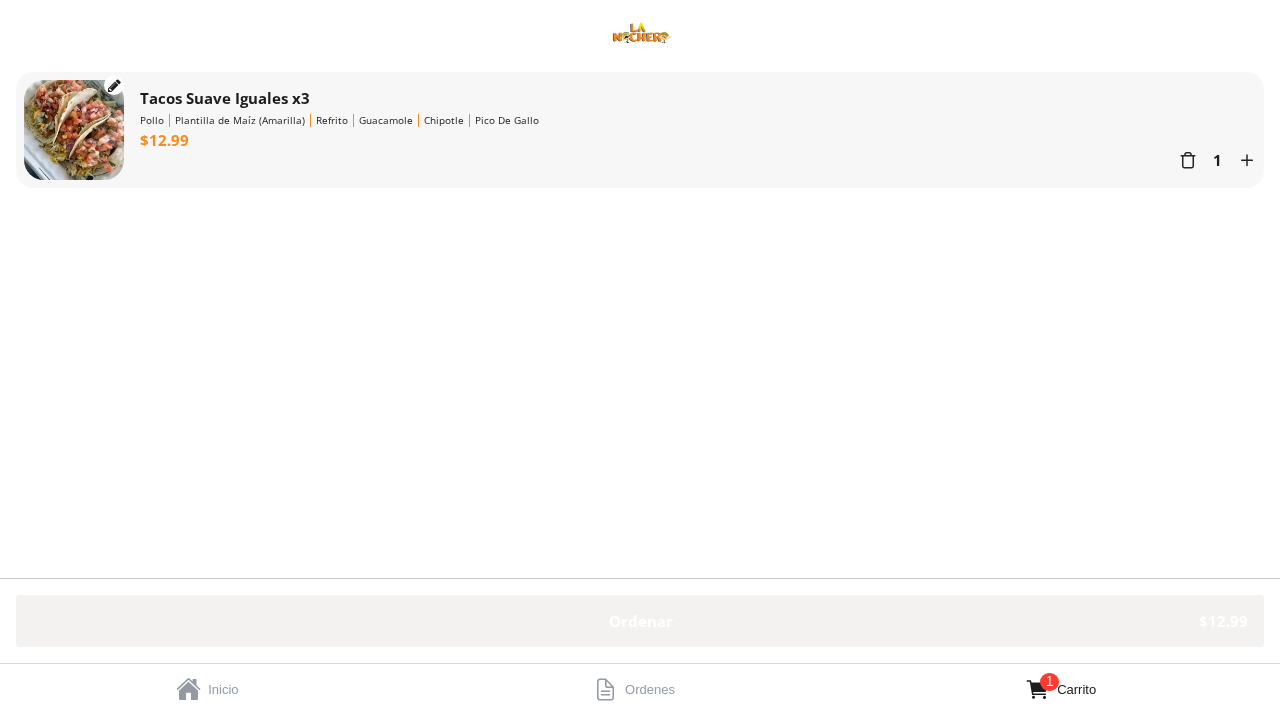 click on "Ordenar" at bounding box center [641, 621] 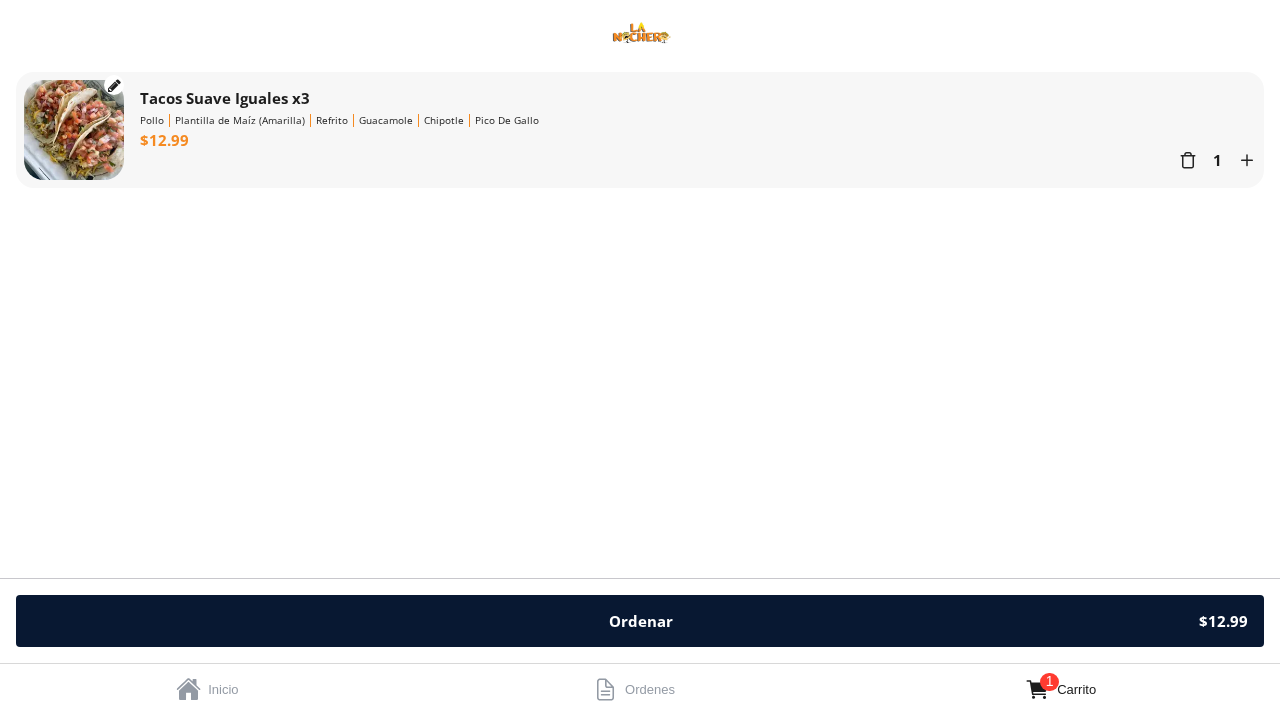 click on "Ordenar $12.99" at bounding box center [640, 621] 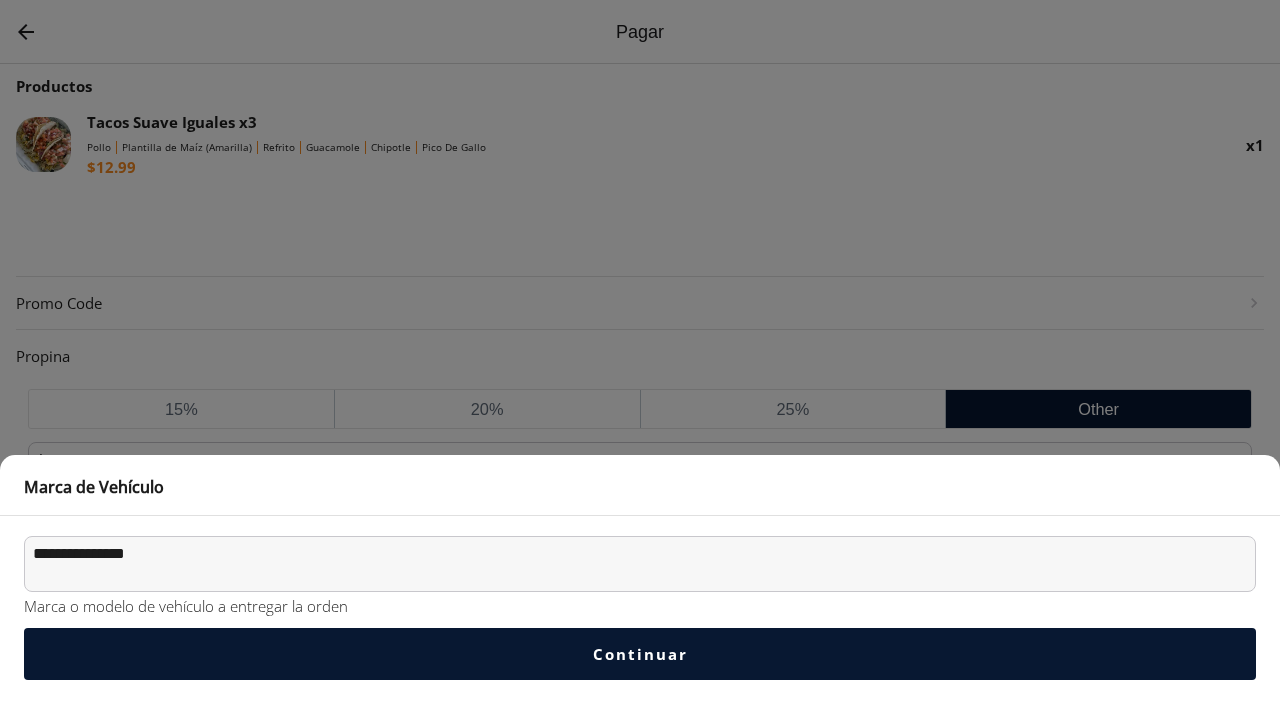 click at bounding box center (640, 356) 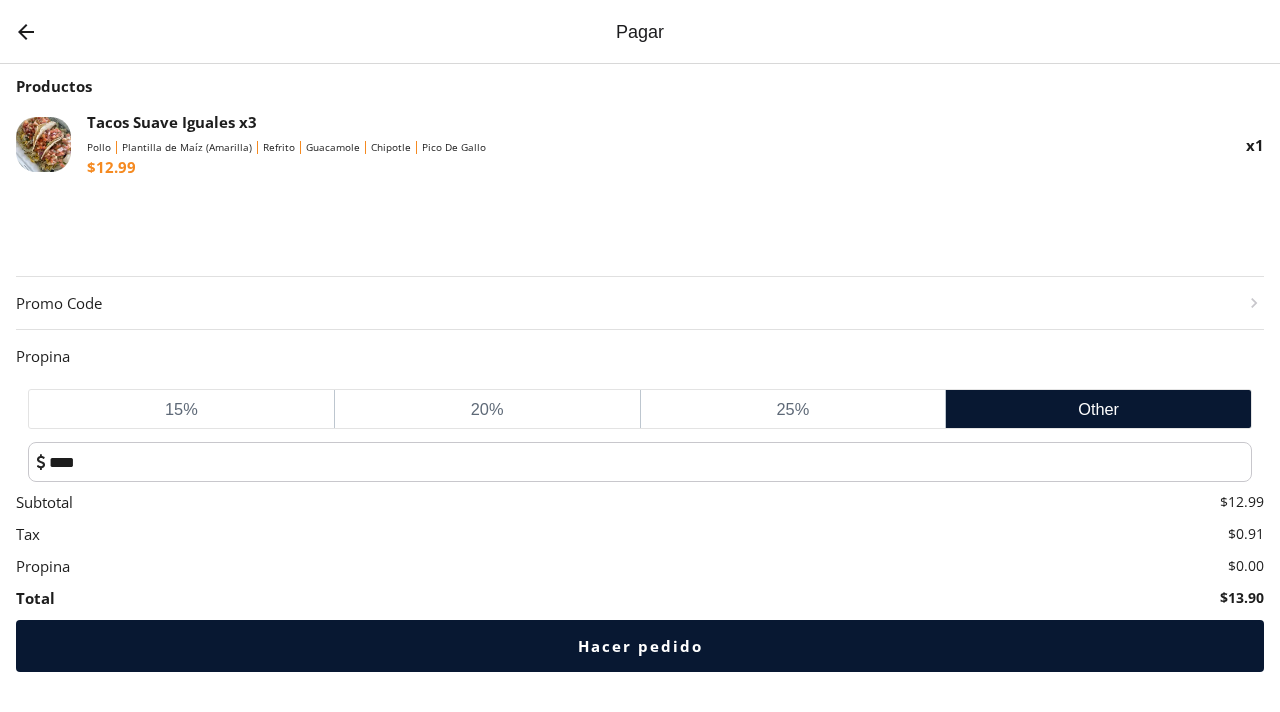 click on "Hacer pedido" at bounding box center [640, 646] 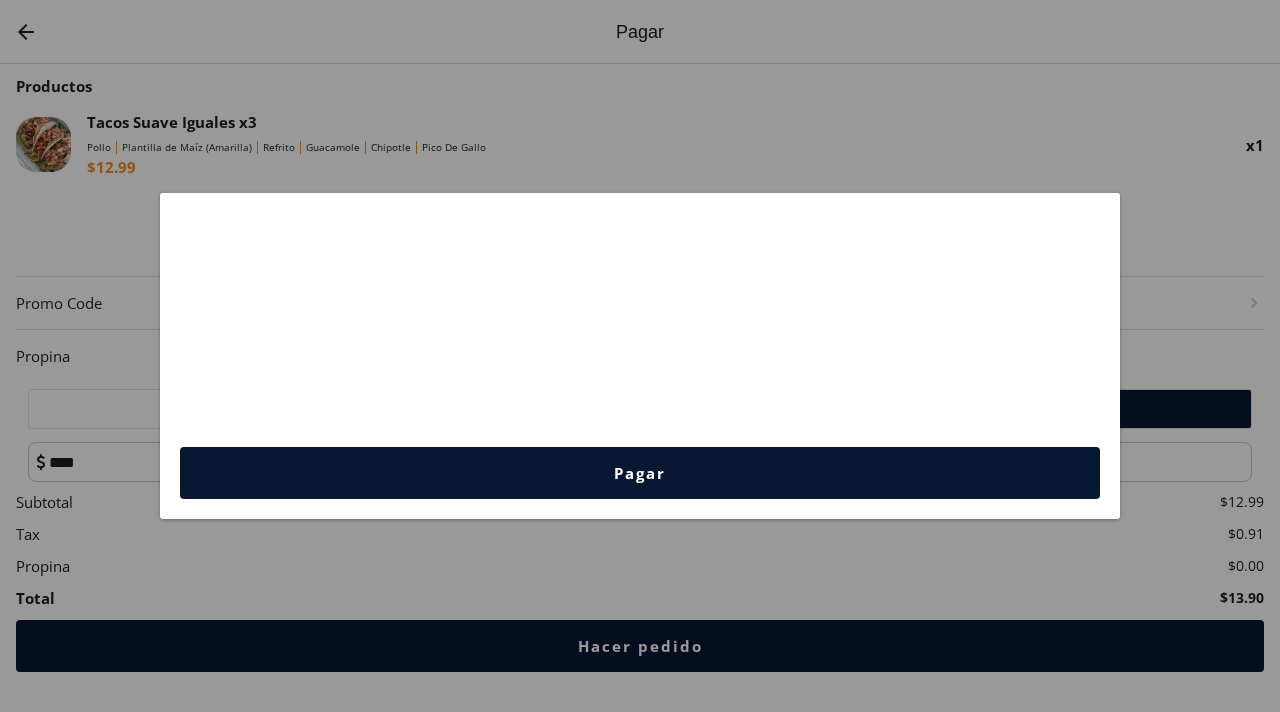 click on "Pagar" at bounding box center [640, 473] 